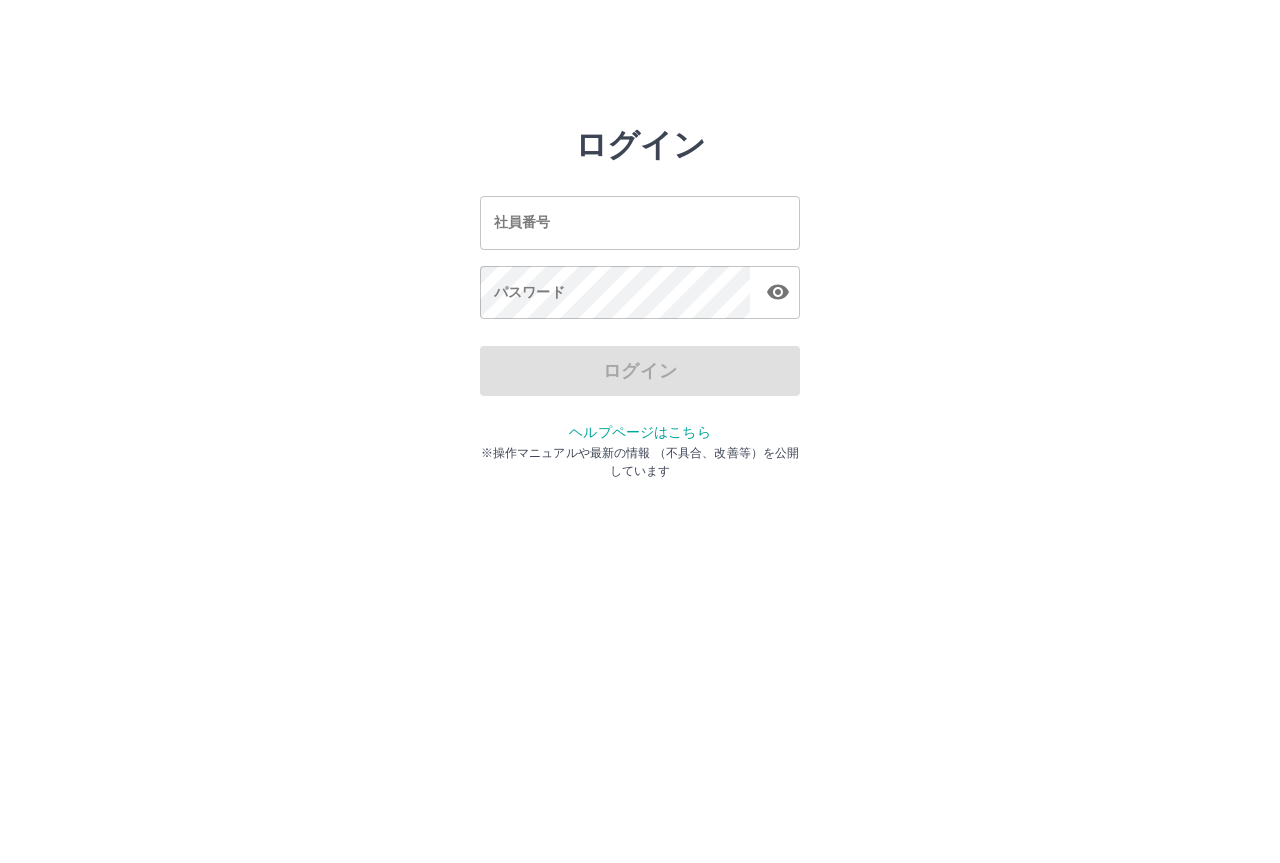 scroll, scrollTop: 0, scrollLeft: 0, axis: both 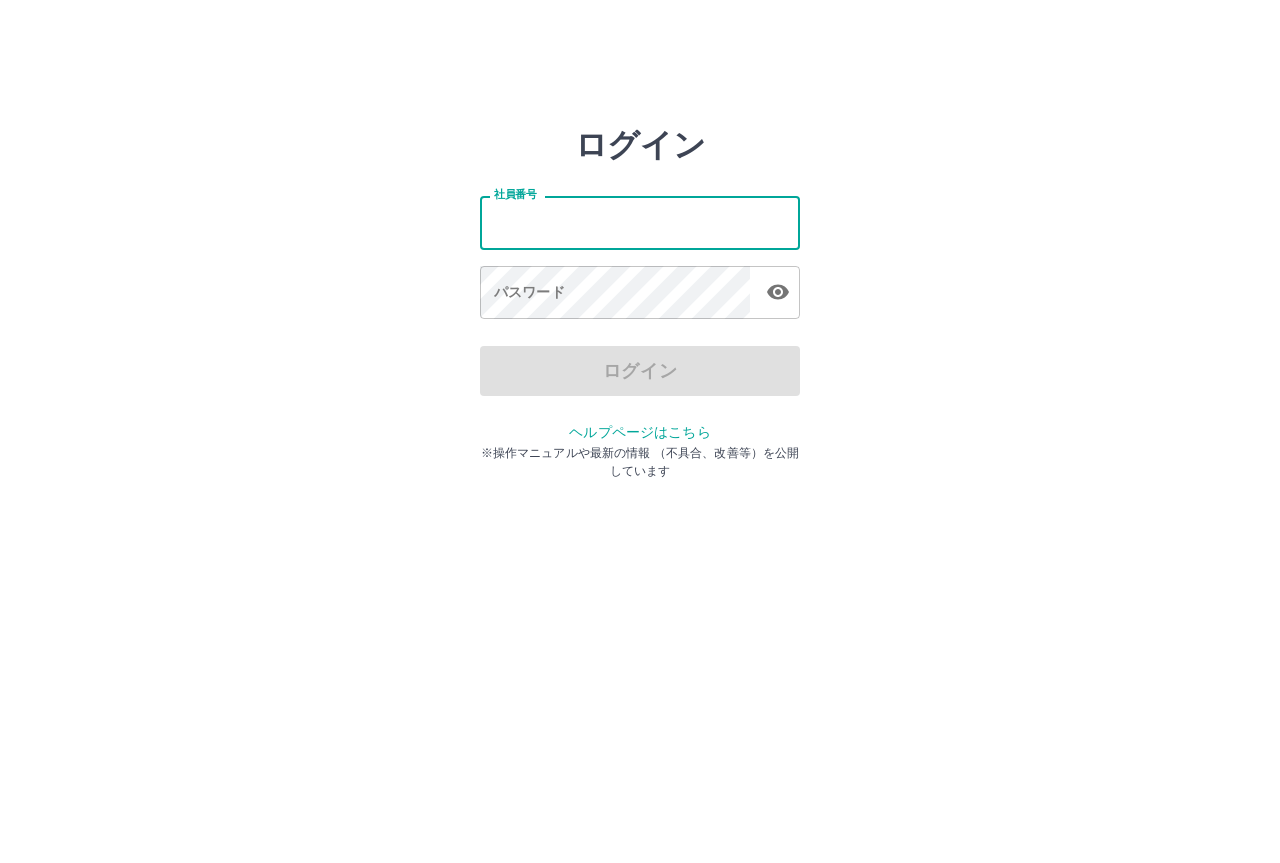 type on "*******" 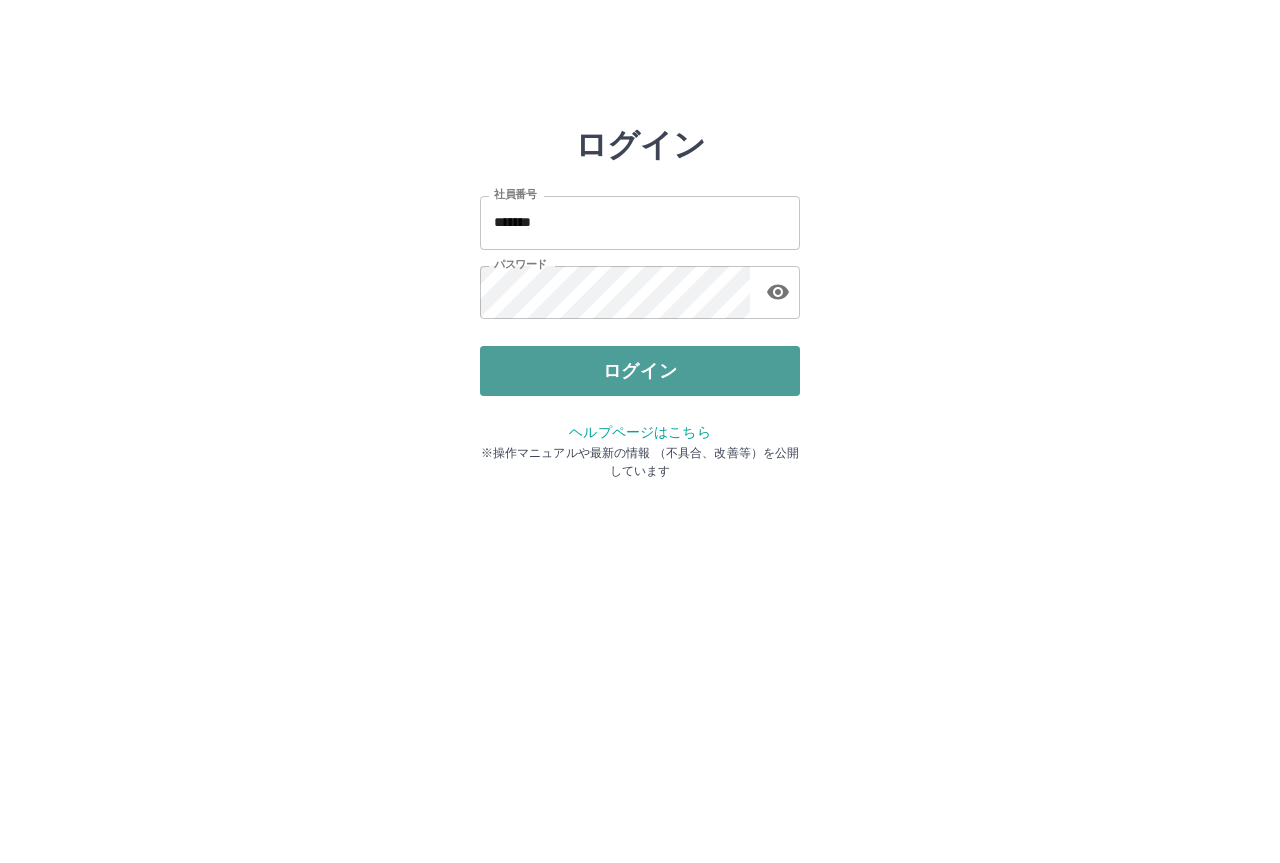 click on "ログイン" at bounding box center (640, 371) 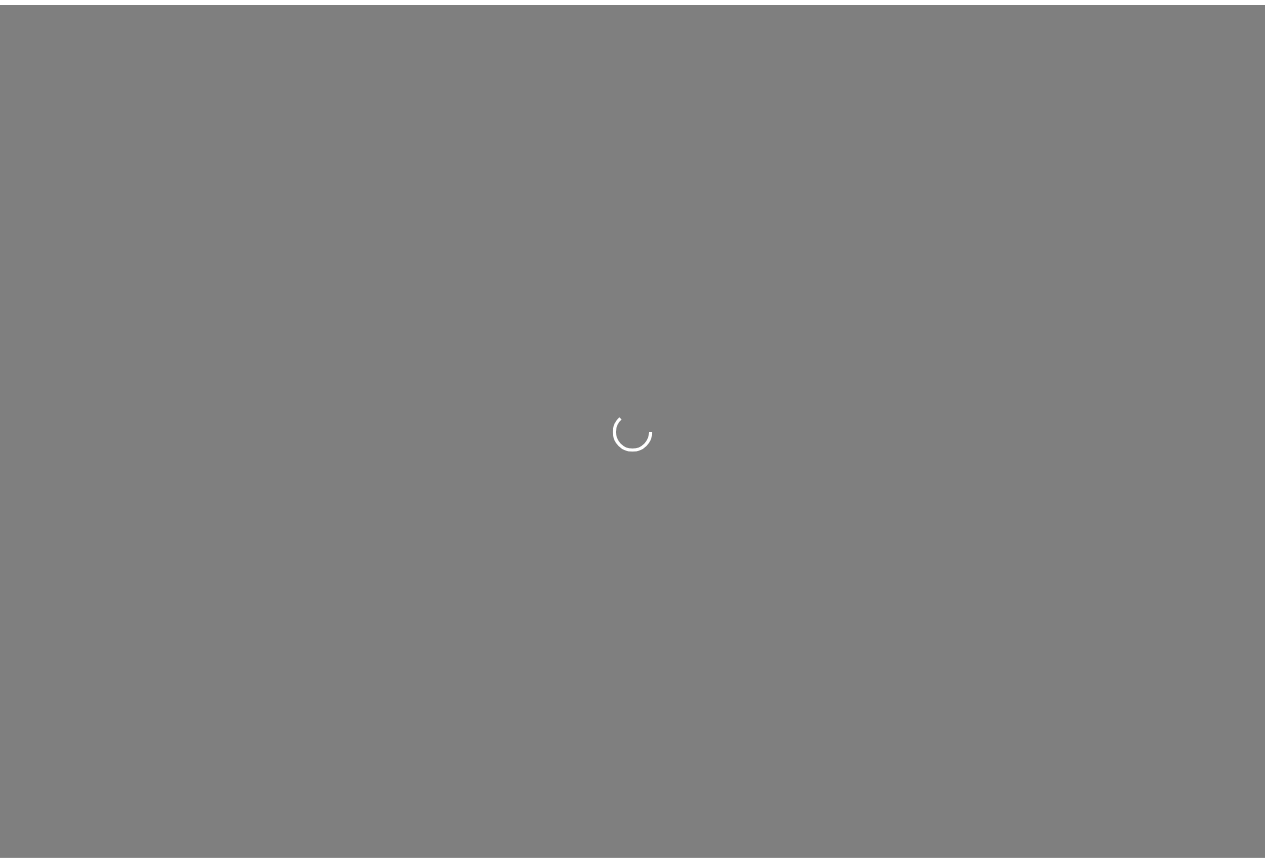 scroll, scrollTop: 0, scrollLeft: 0, axis: both 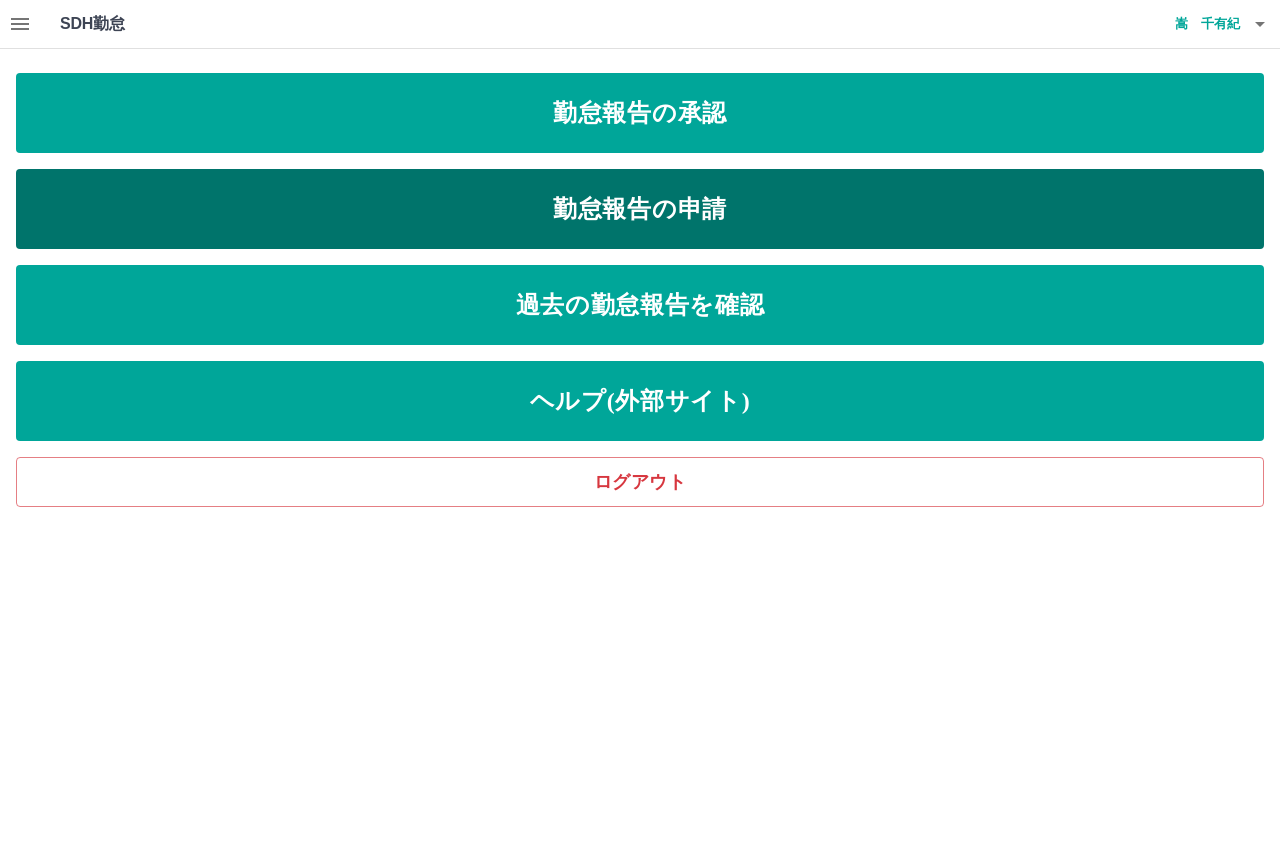 click on "勤怠報告の申請" at bounding box center (640, 209) 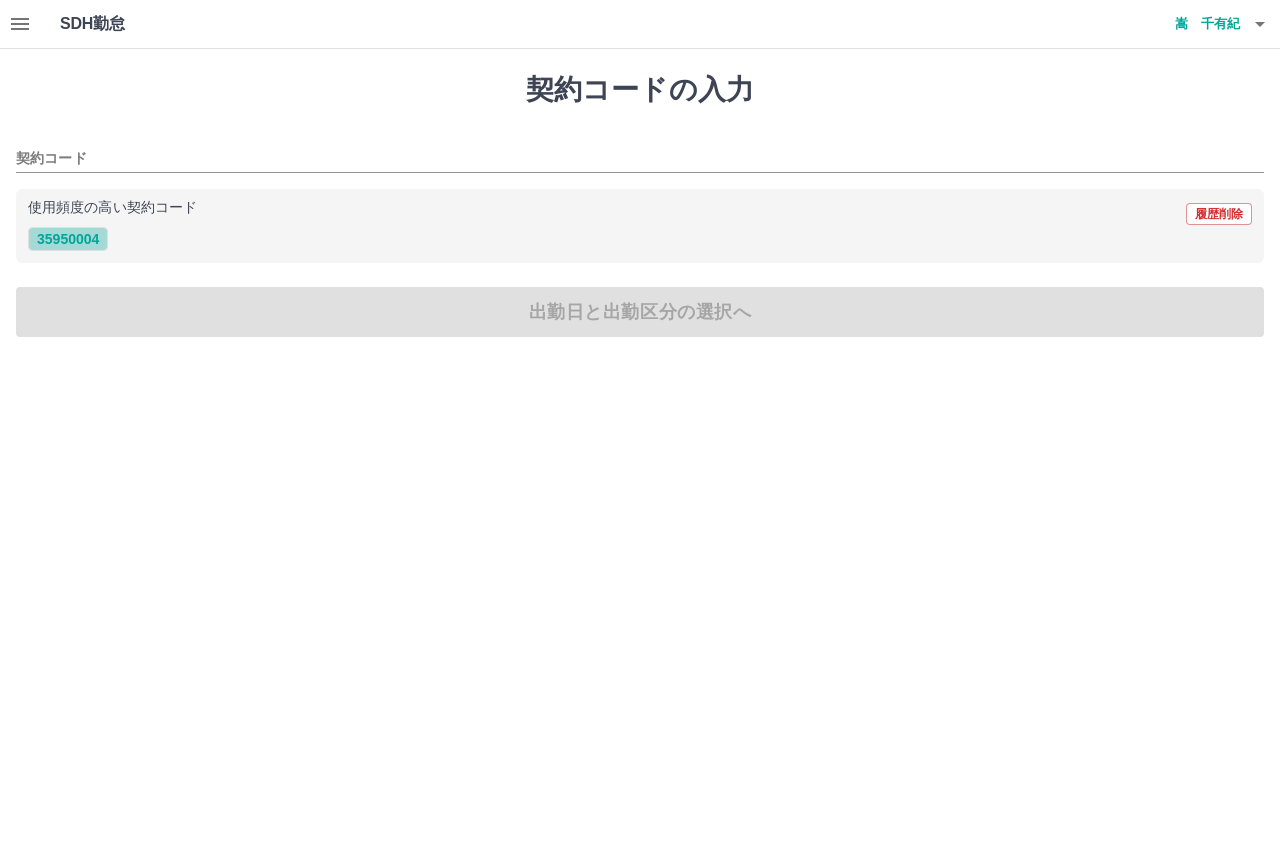 click on "35950004" at bounding box center [68, 239] 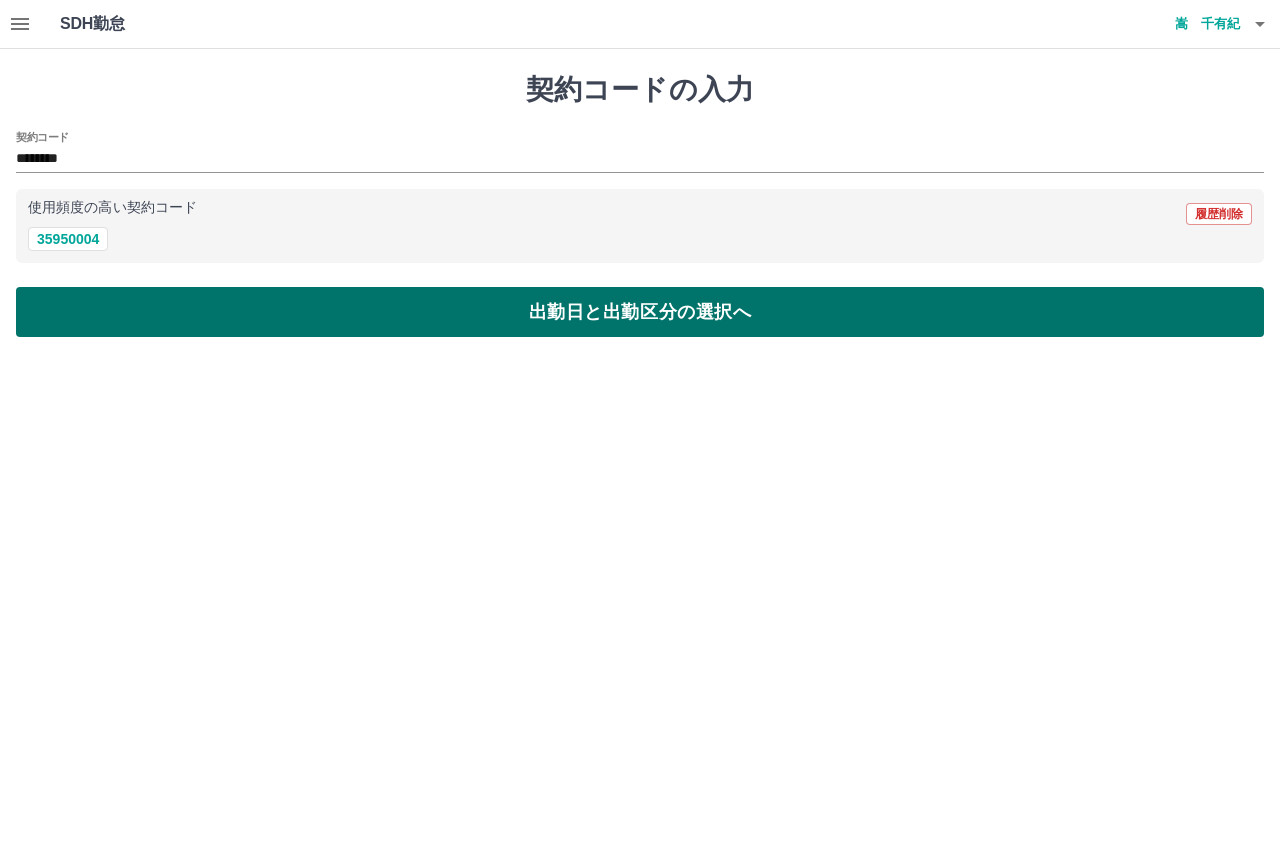 click on "出勤日と出勤区分の選択へ" at bounding box center (640, 312) 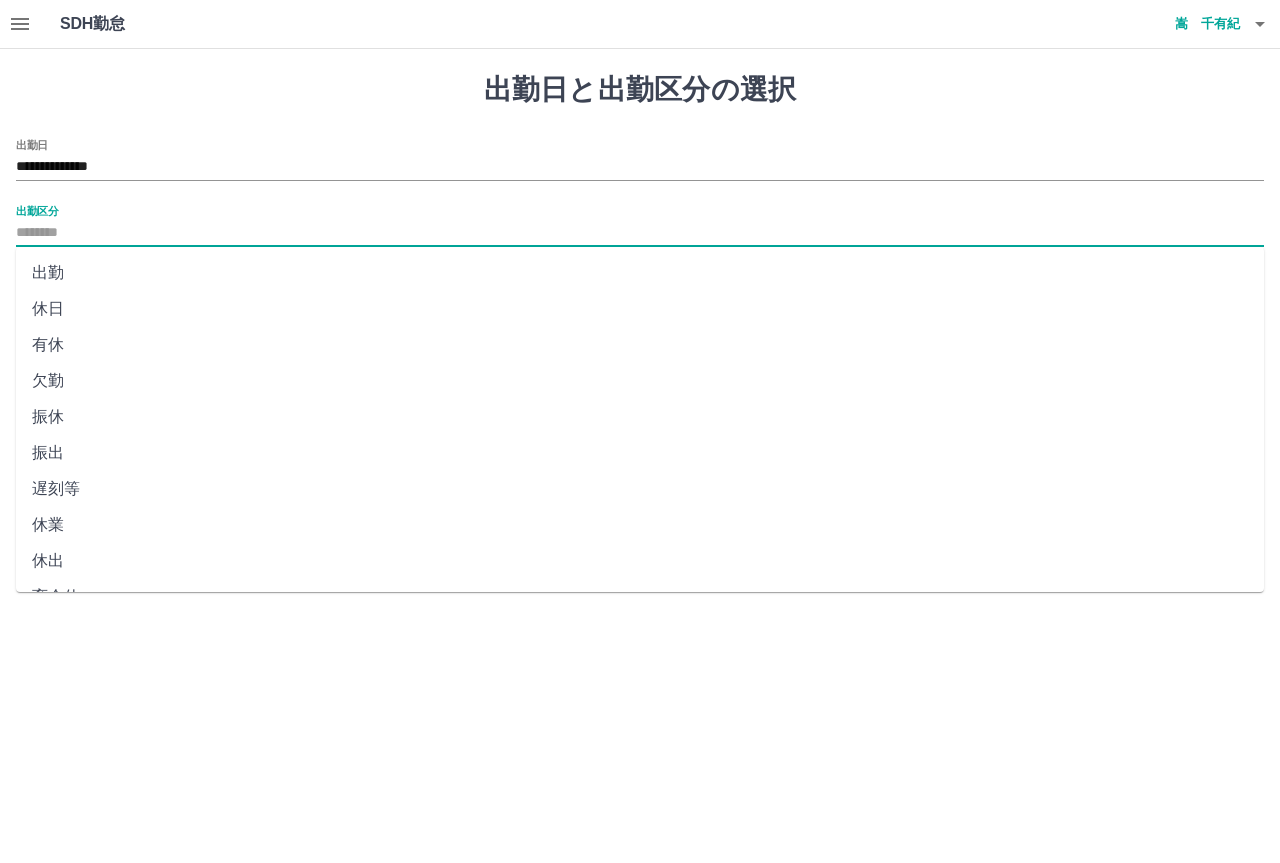 click on "出勤区分" at bounding box center (640, 233) 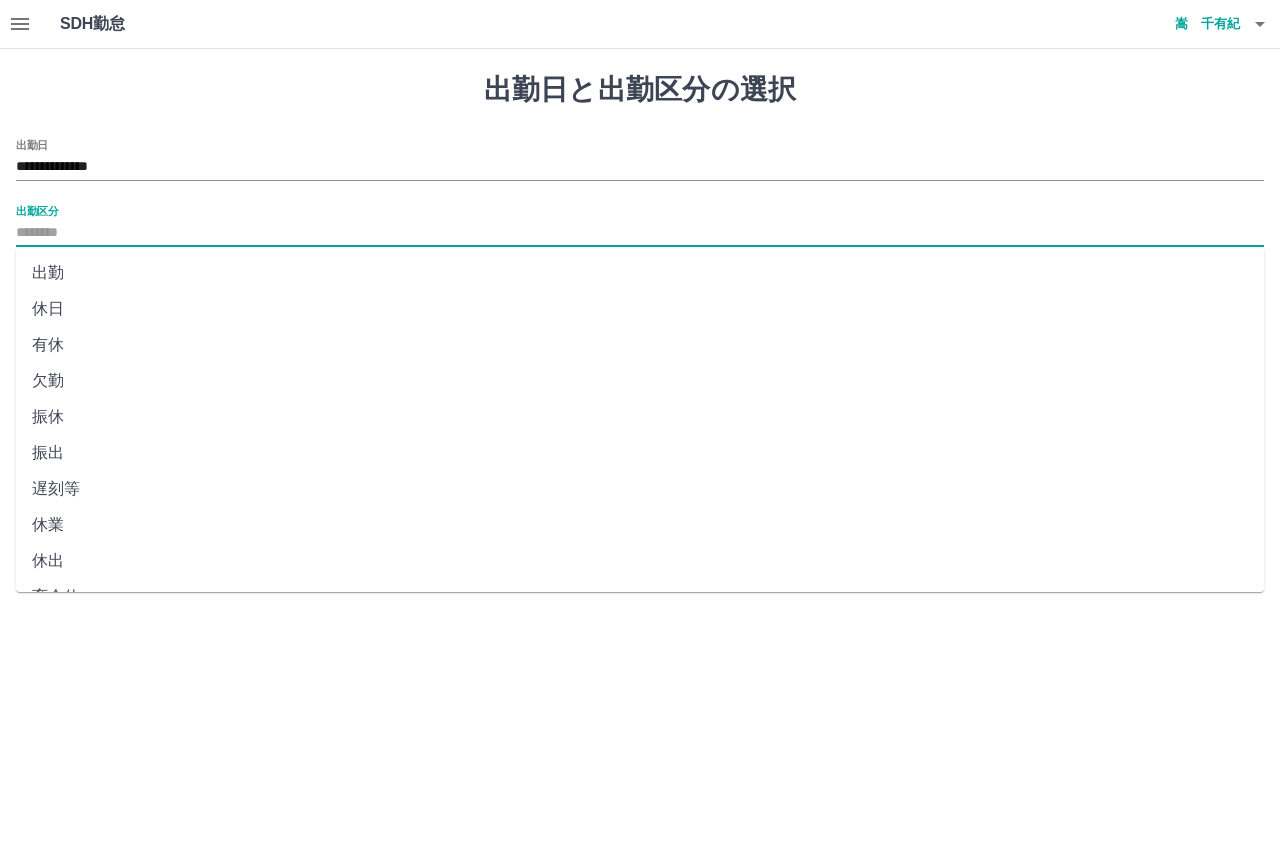 click on "出勤" at bounding box center [640, 273] 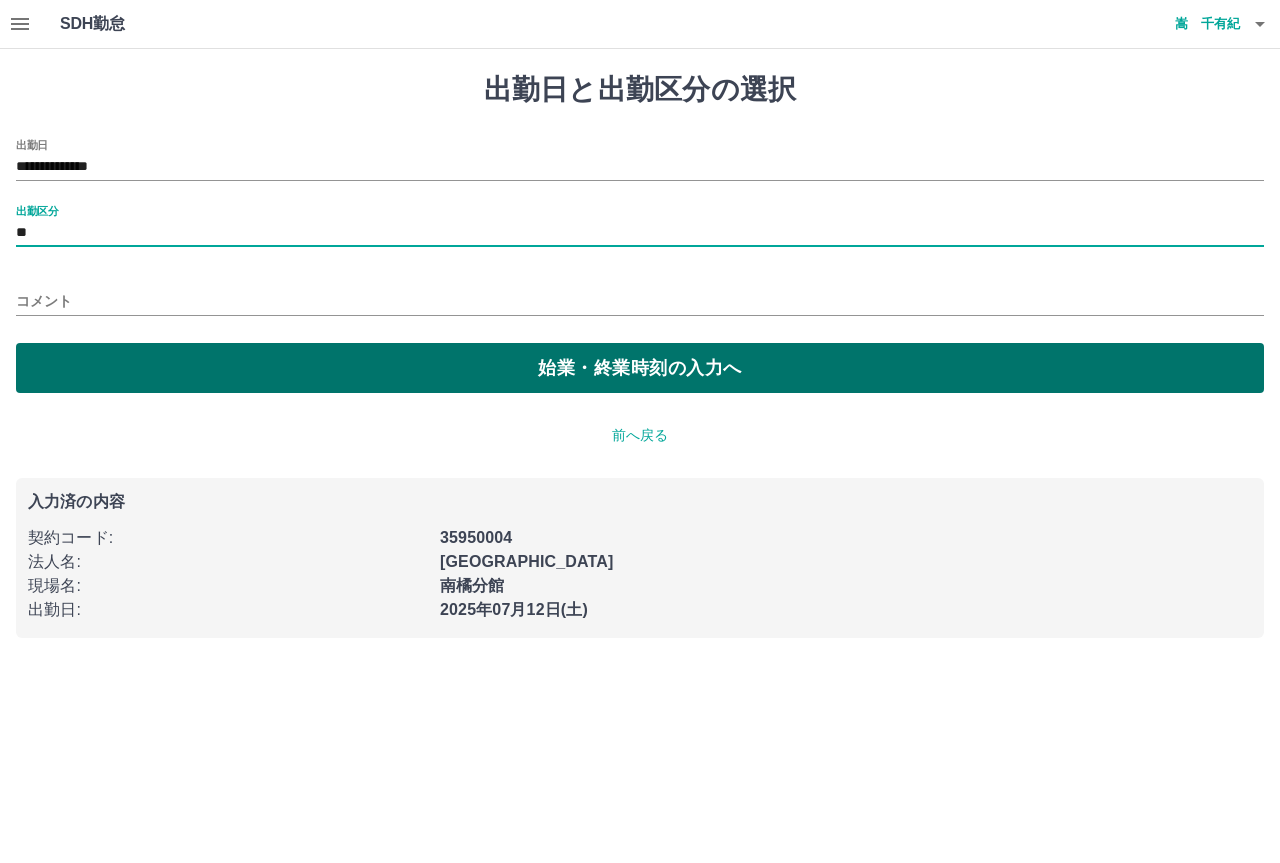 click on "始業・終業時刻の入力へ" at bounding box center (640, 368) 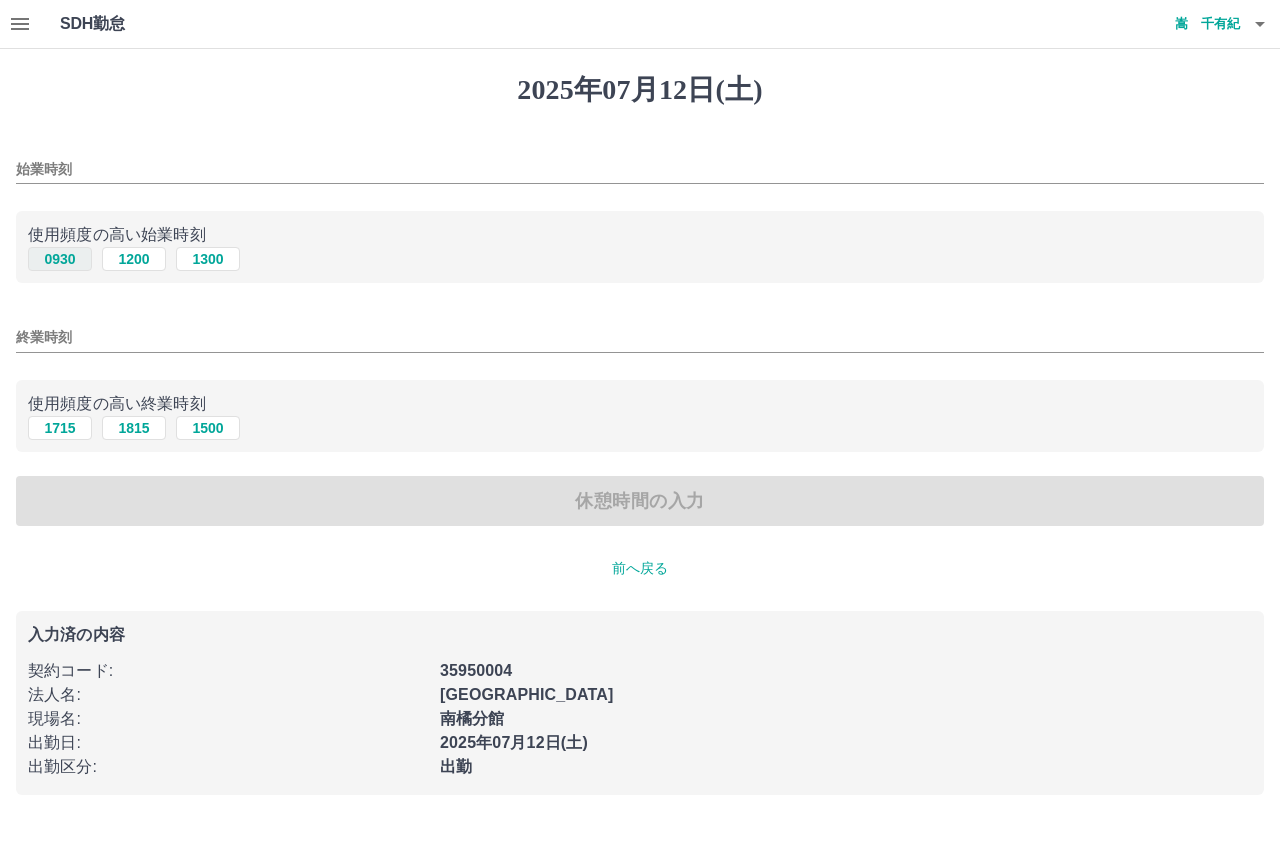 click on "0930" at bounding box center [60, 259] 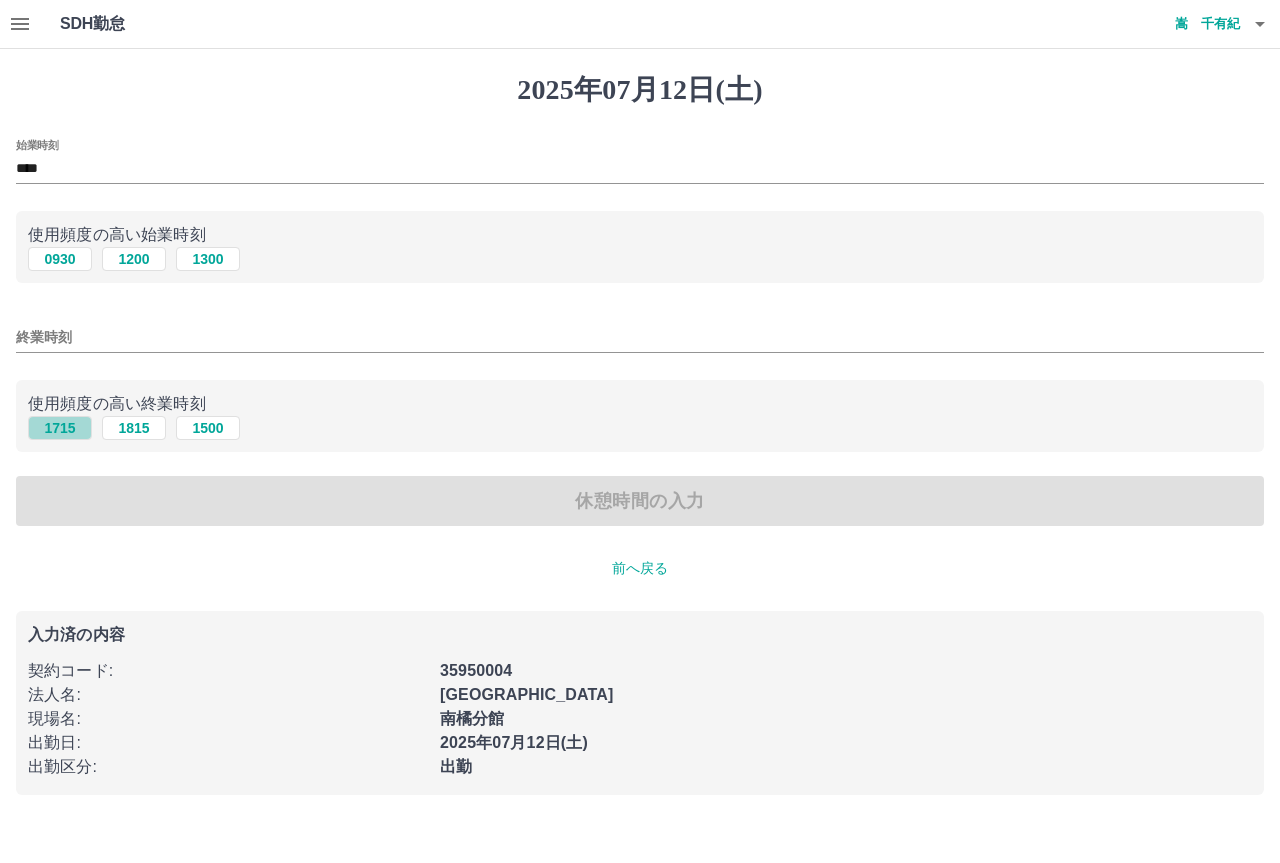 click on "1715" at bounding box center [60, 428] 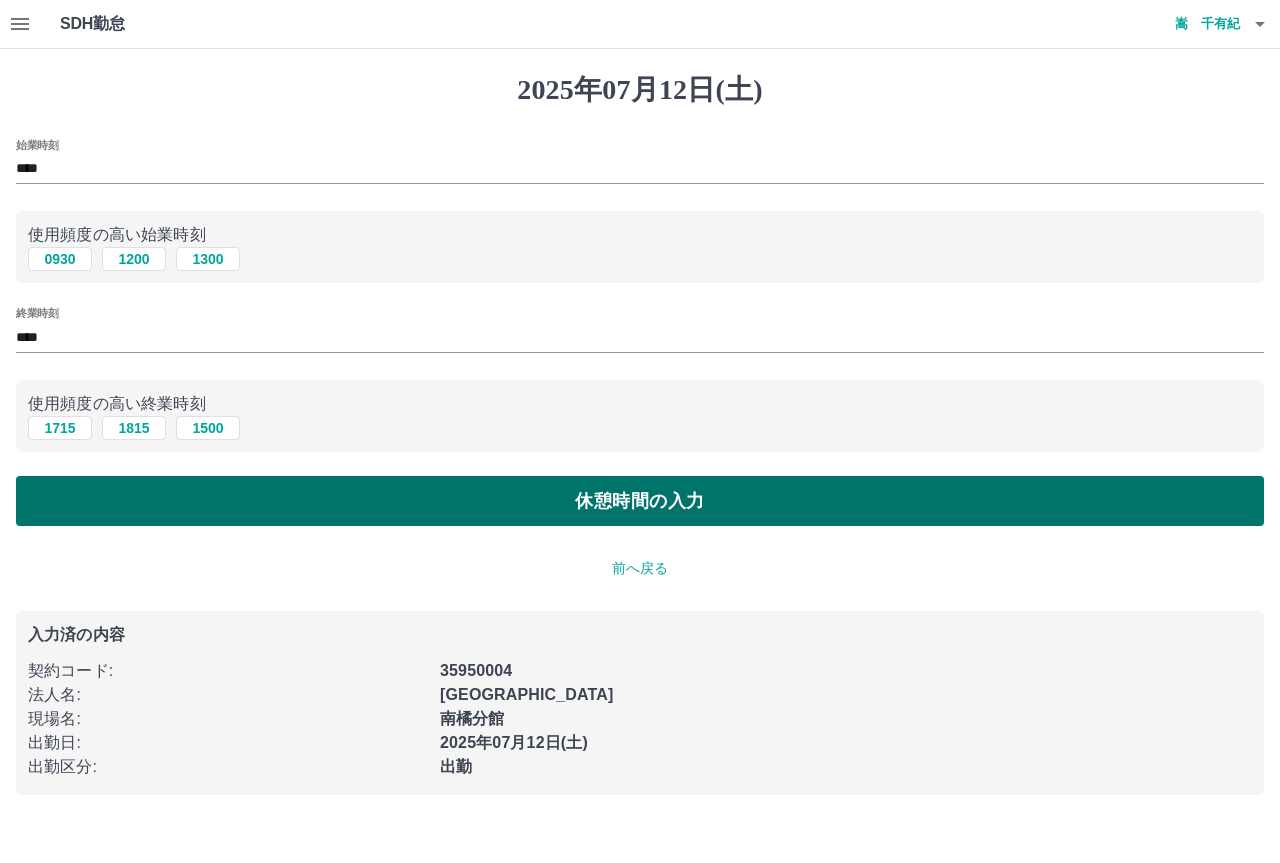 click on "休憩時間の入力" at bounding box center (640, 501) 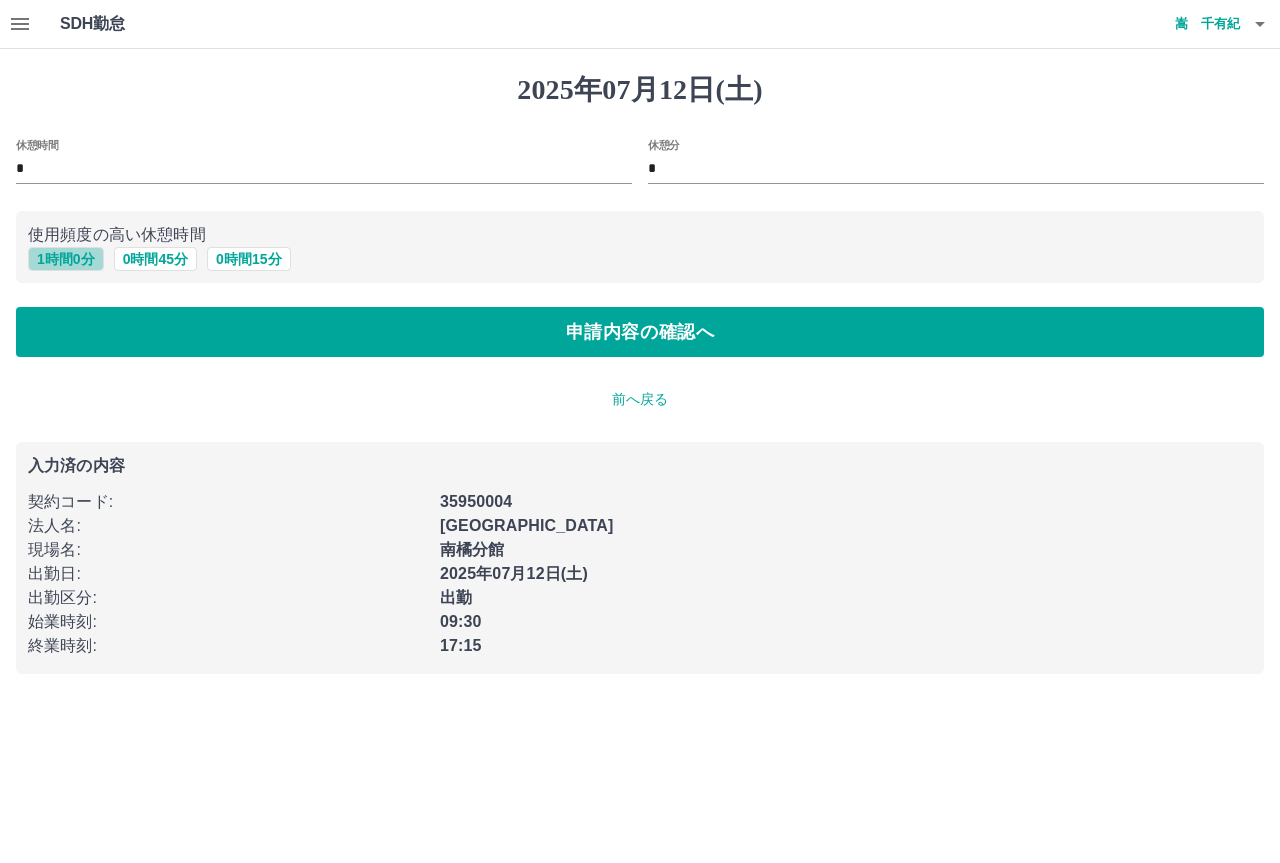 click on "1 時間 0 分" at bounding box center (66, 259) 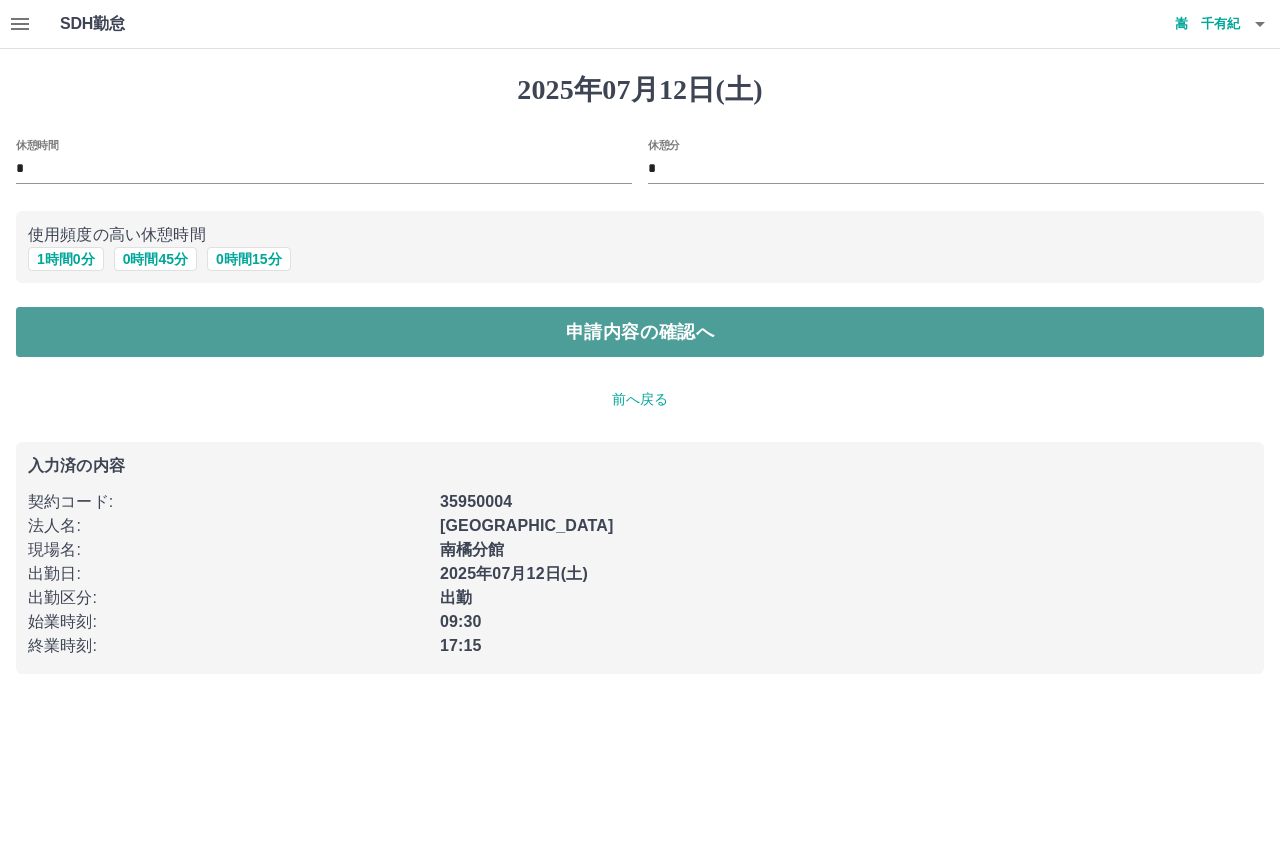 click on "申請内容の確認へ" at bounding box center [640, 332] 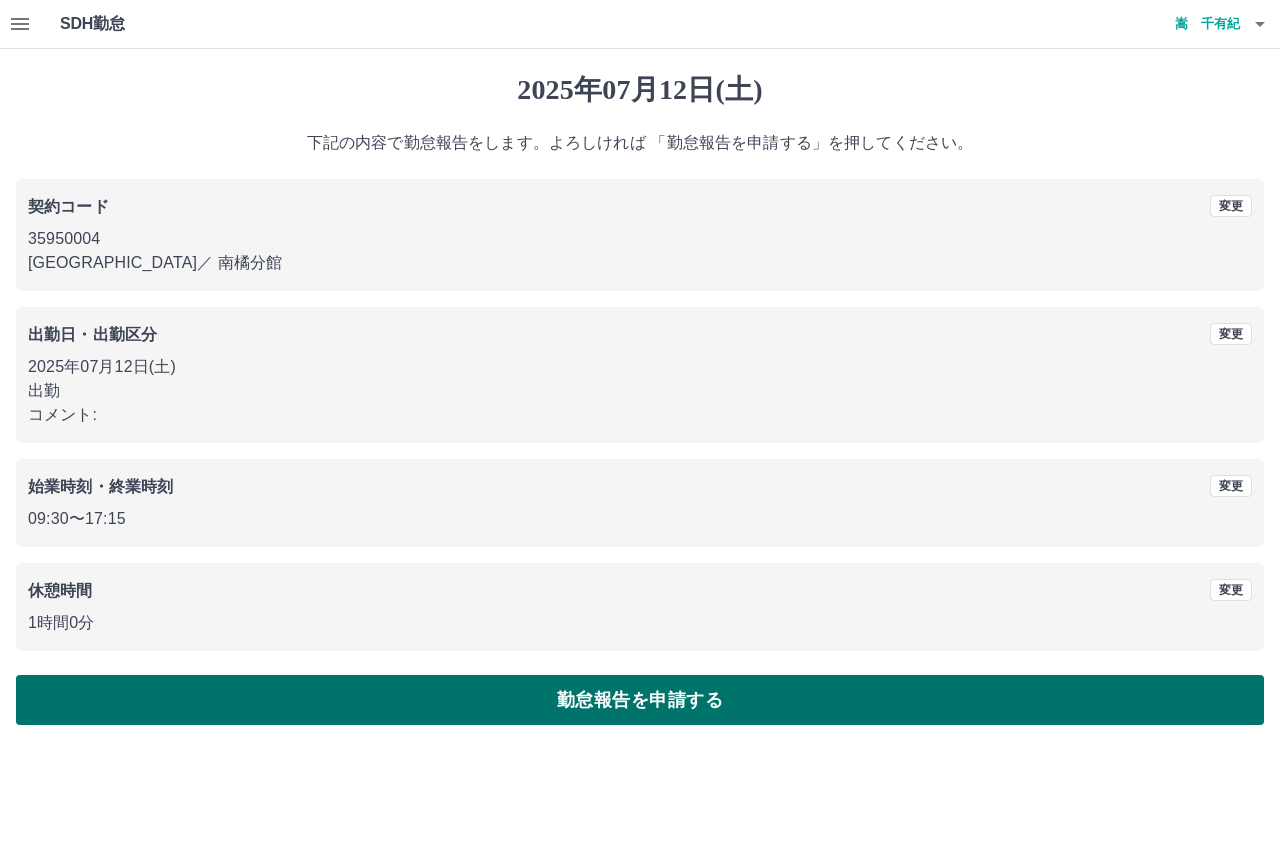 click on "勤怠報告を申請する" at bounding box center [640, 700] 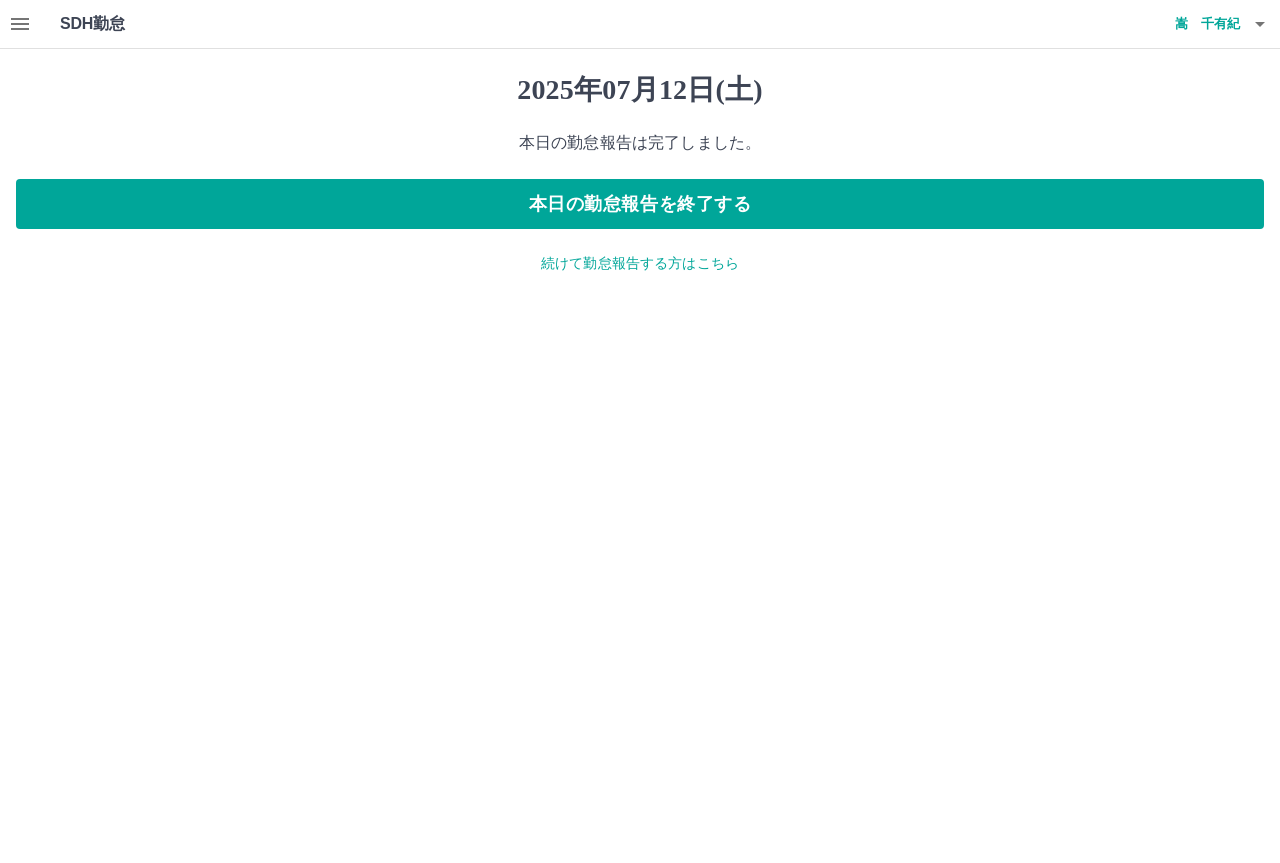 click on "続けて勤怠報告する方はこちら" at bounding box center (640, 263) 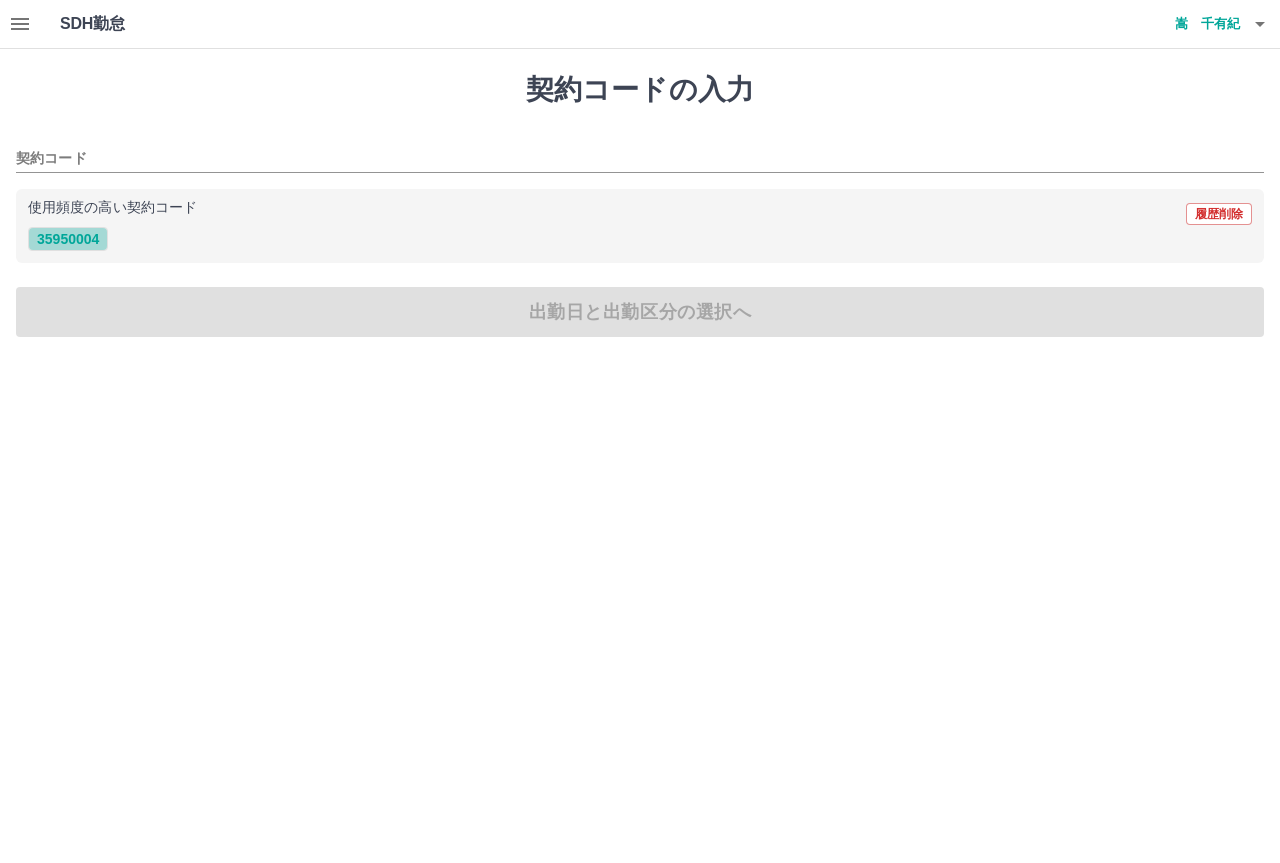 click on "35950004" at bounding box center [68, 239] 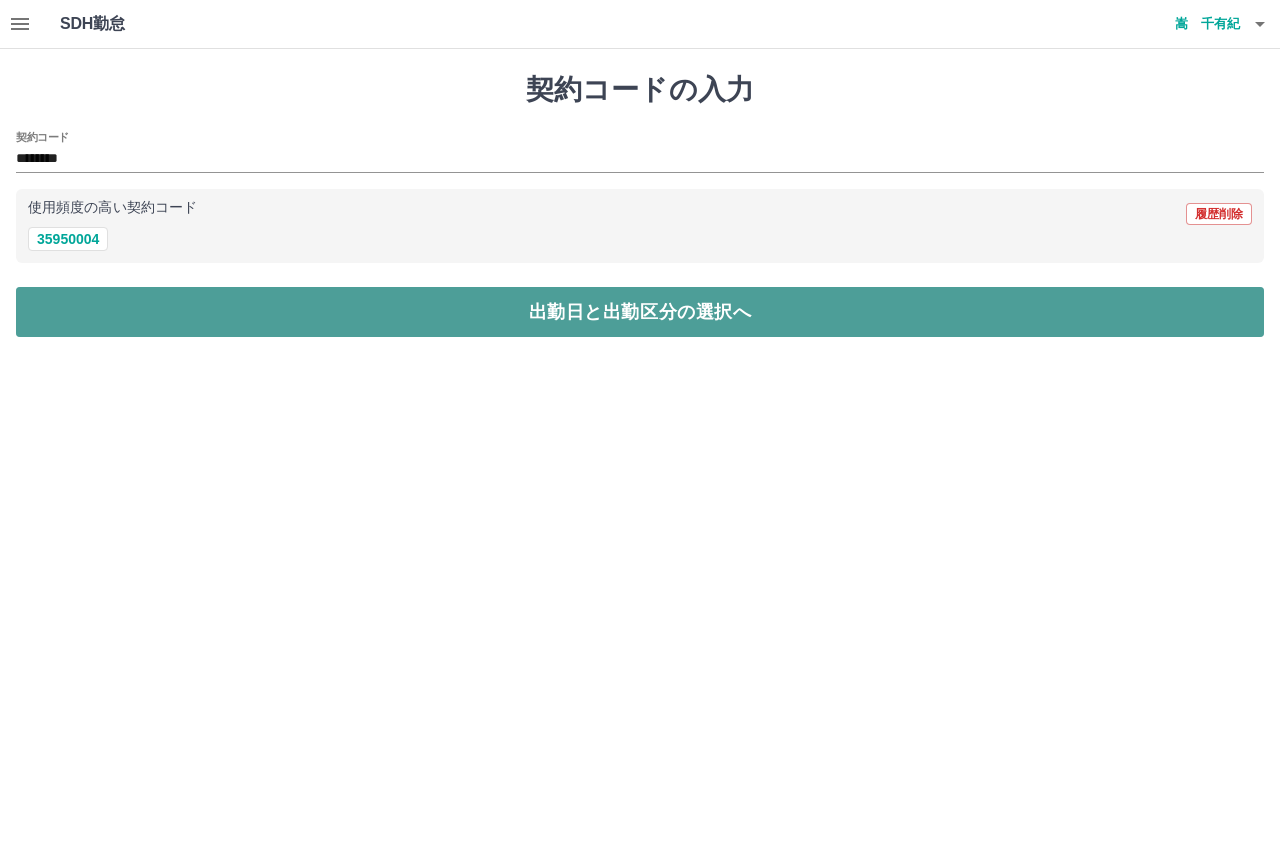 click on "出勤日と出勤区分の選択へ" at bounding box center [640, 312] 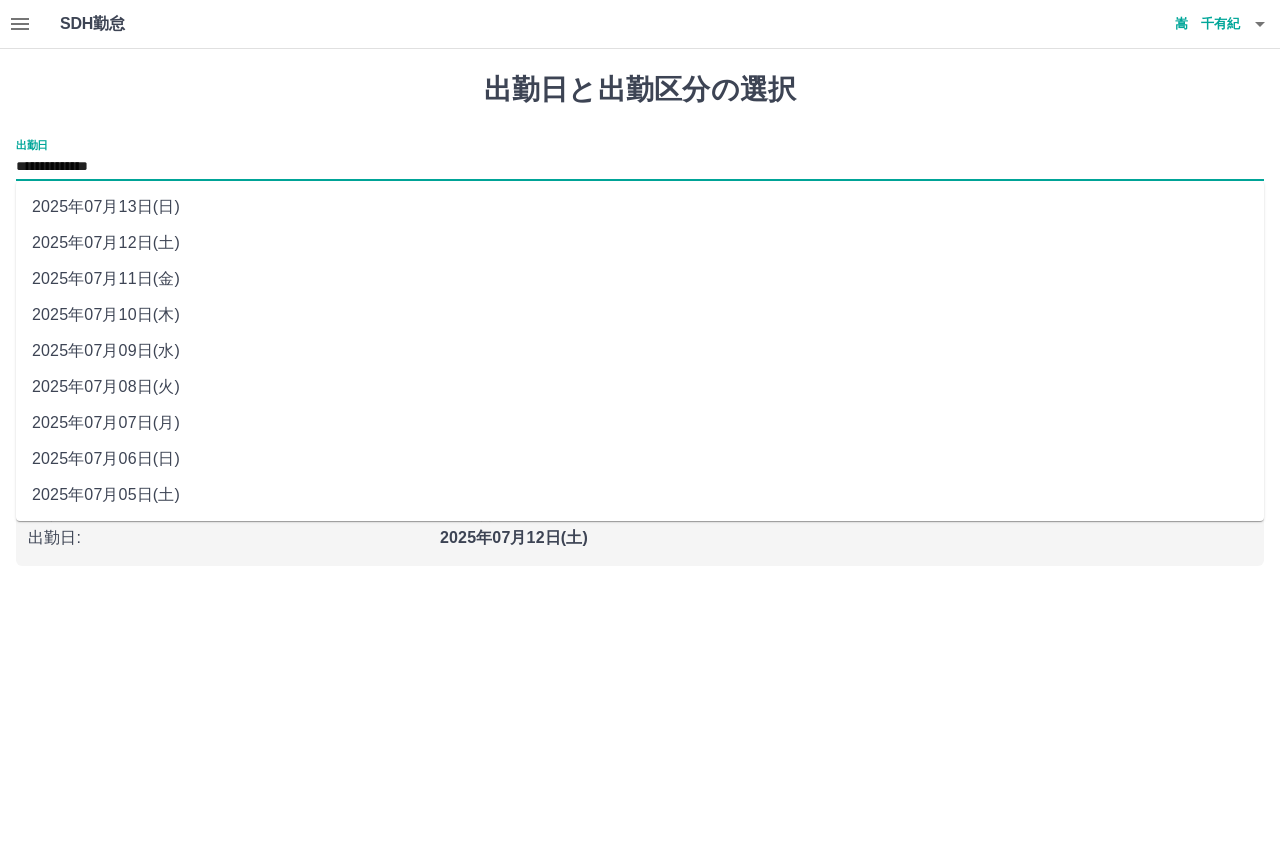 click on "**********" at bounding box center (640, 167) 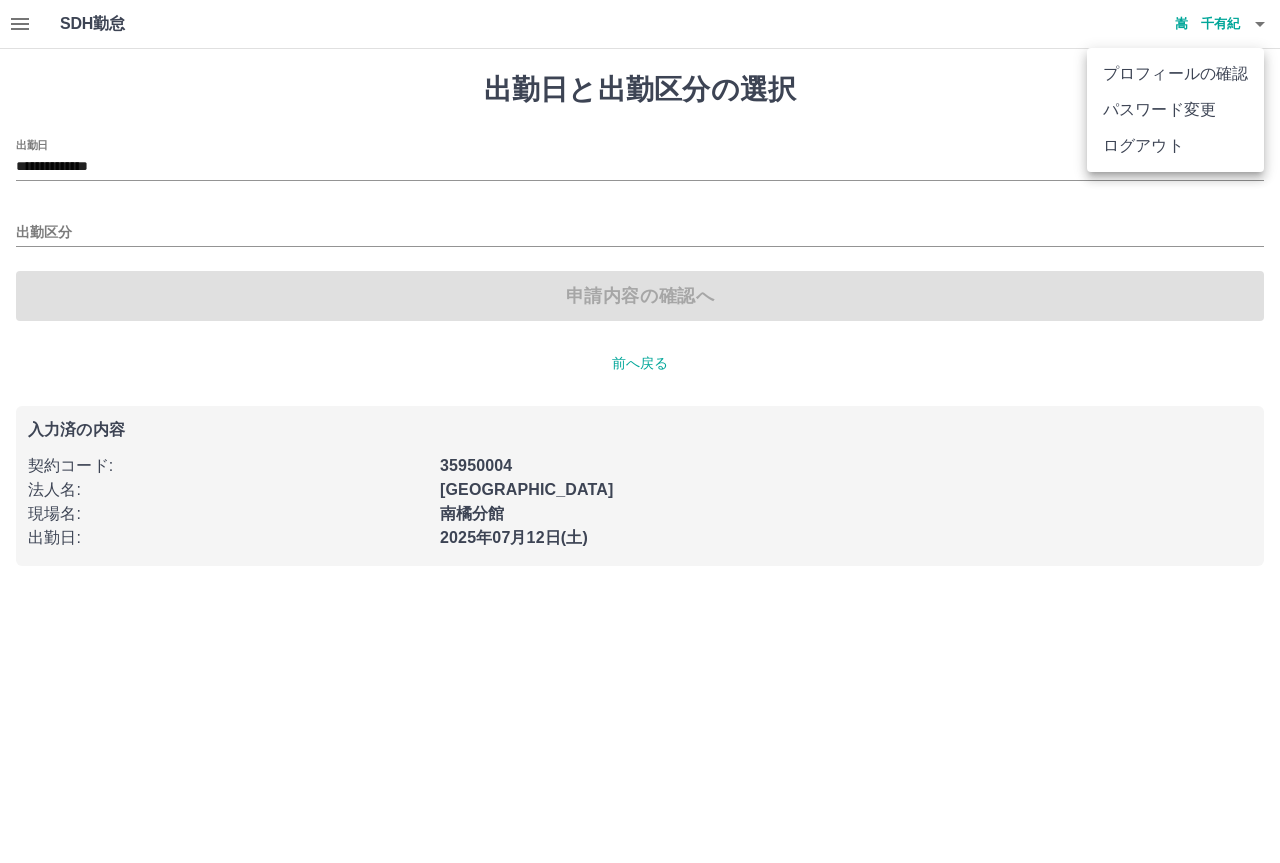 click at bounding box center (640, 431) 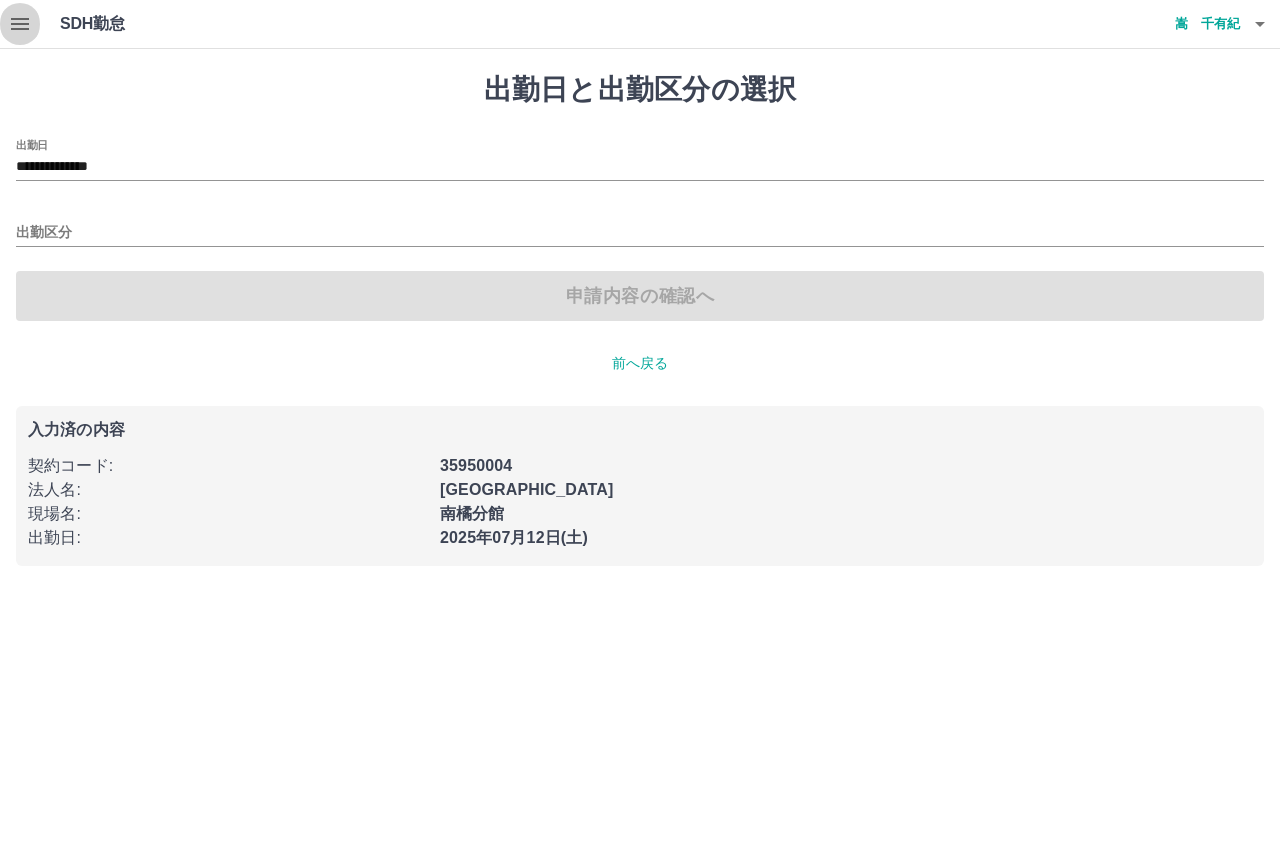 click 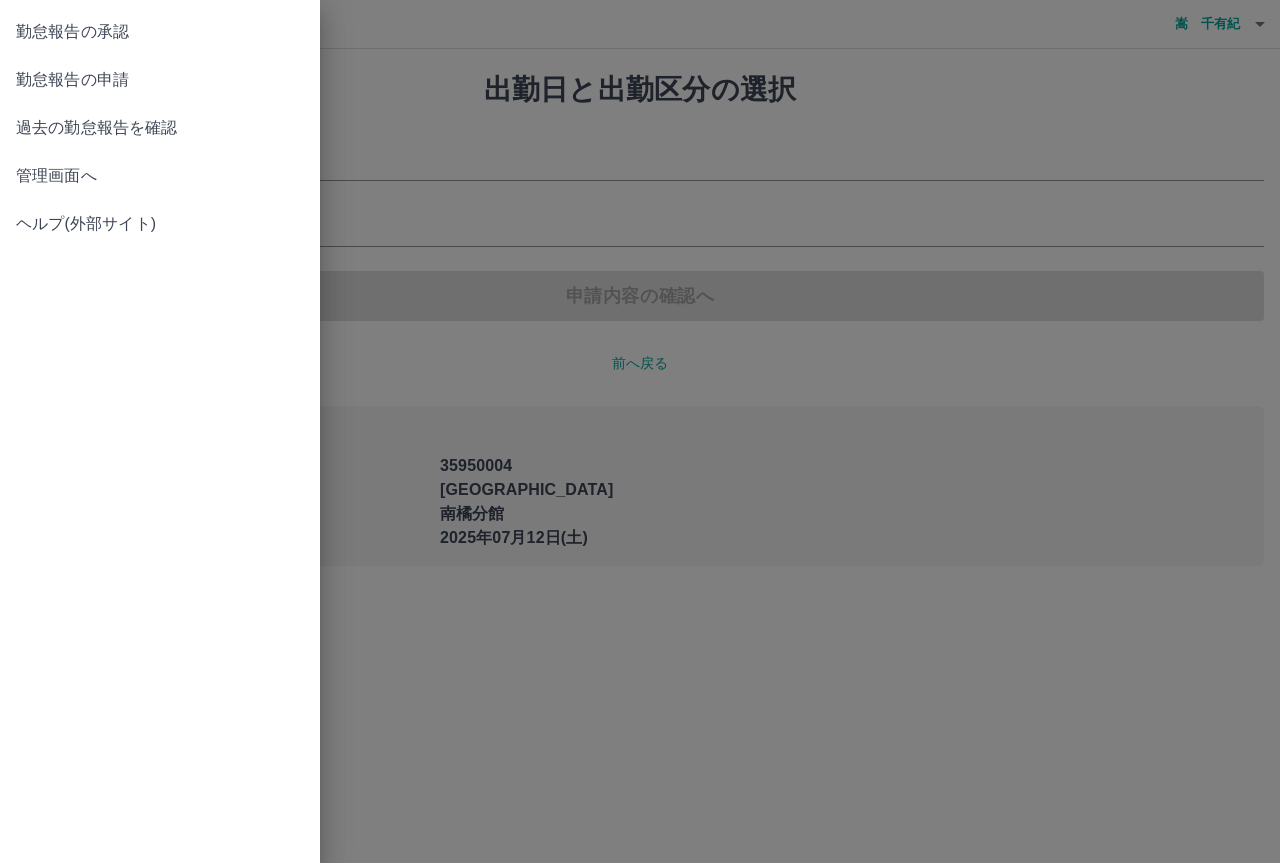 click on "過去の勤怠報告を確認" at bounding box center [160, 128] 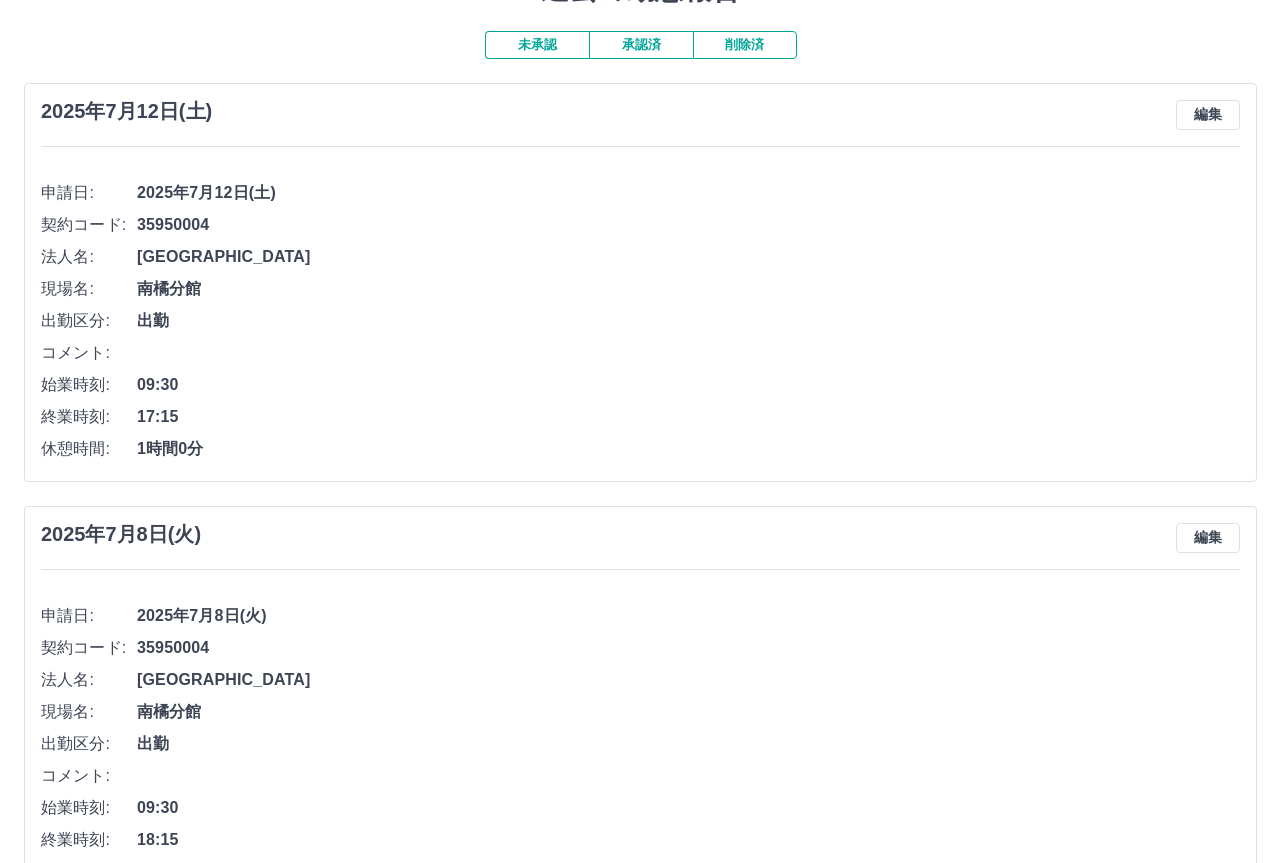 scroll, scrollTop: 0, scrollLeft: 0, axis: both 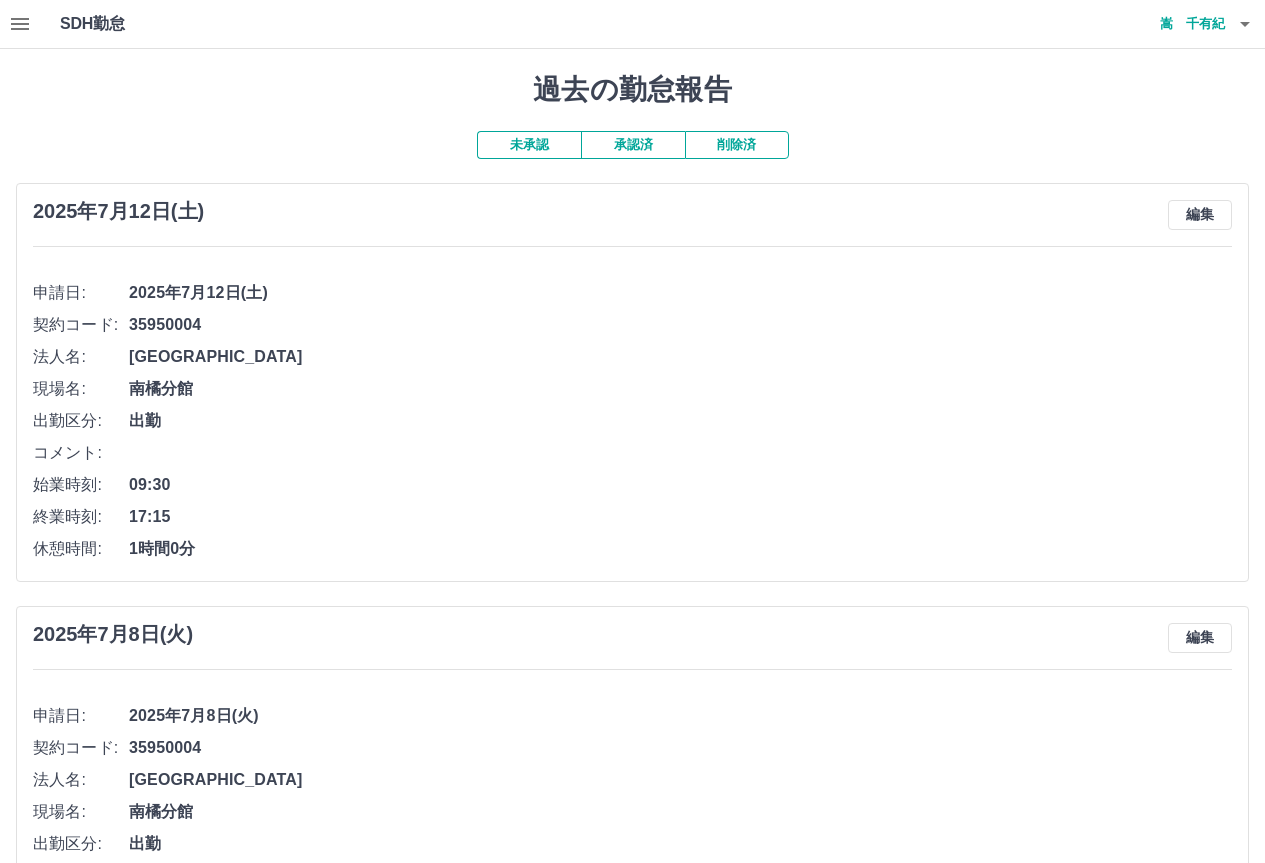 click 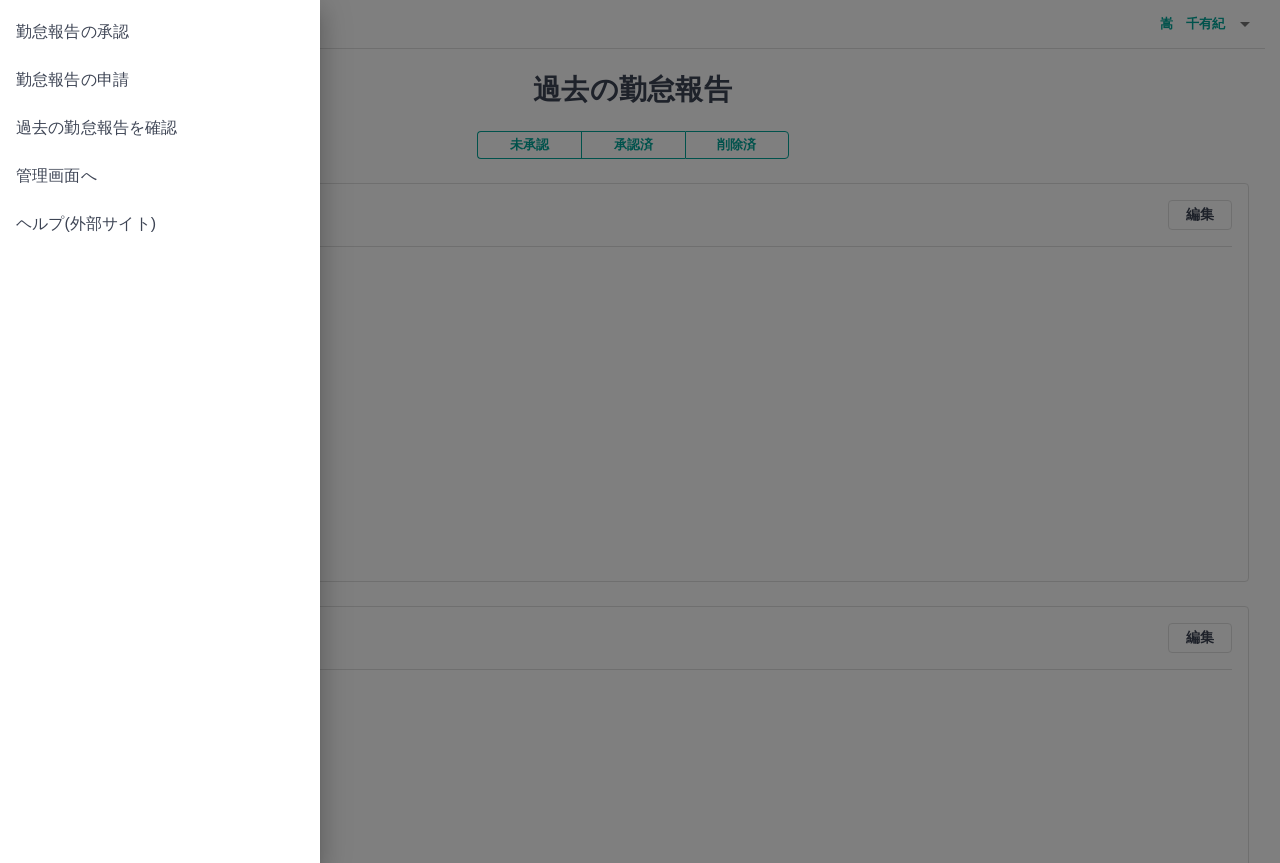 click on "勤怠報告の申請" at bounding box center (160, 80) 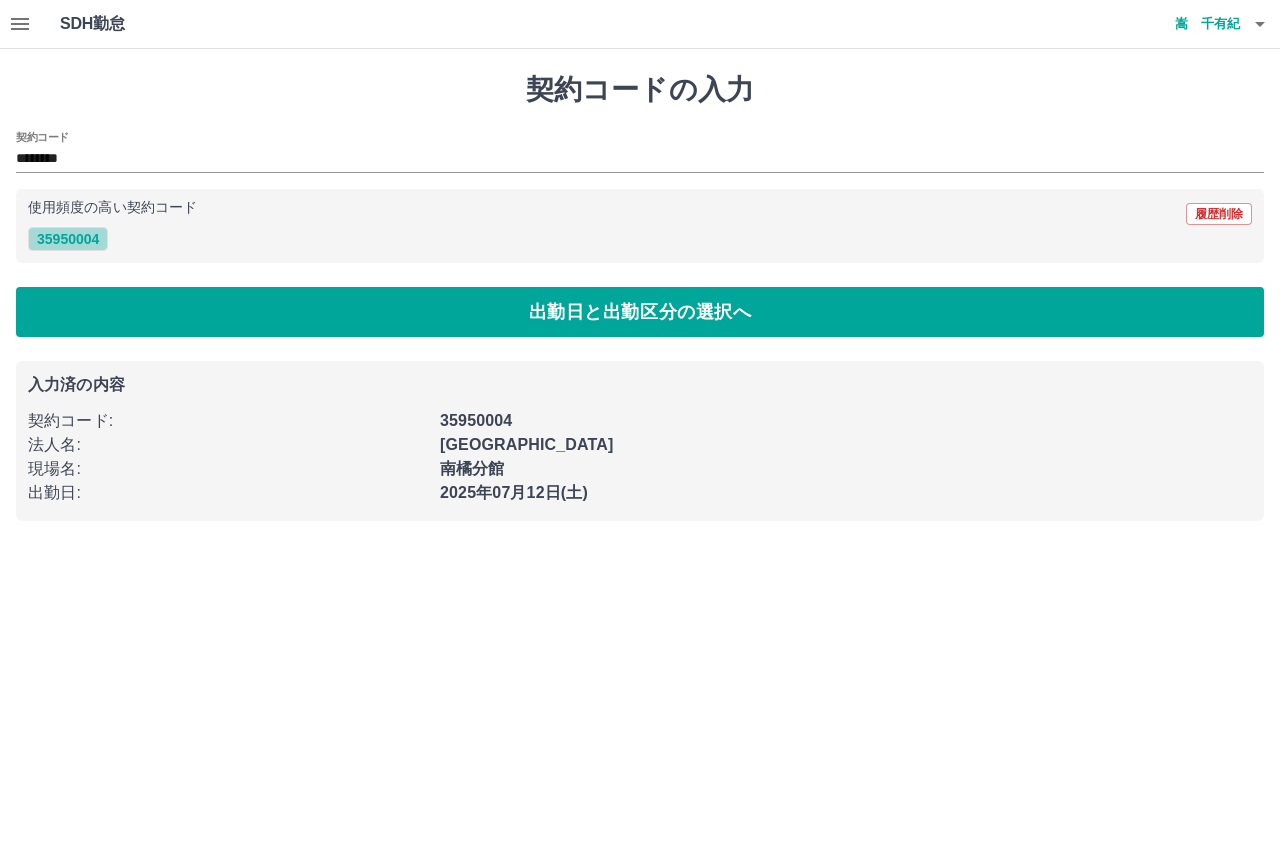 click on "35950004" at bounding box center [68, 239] 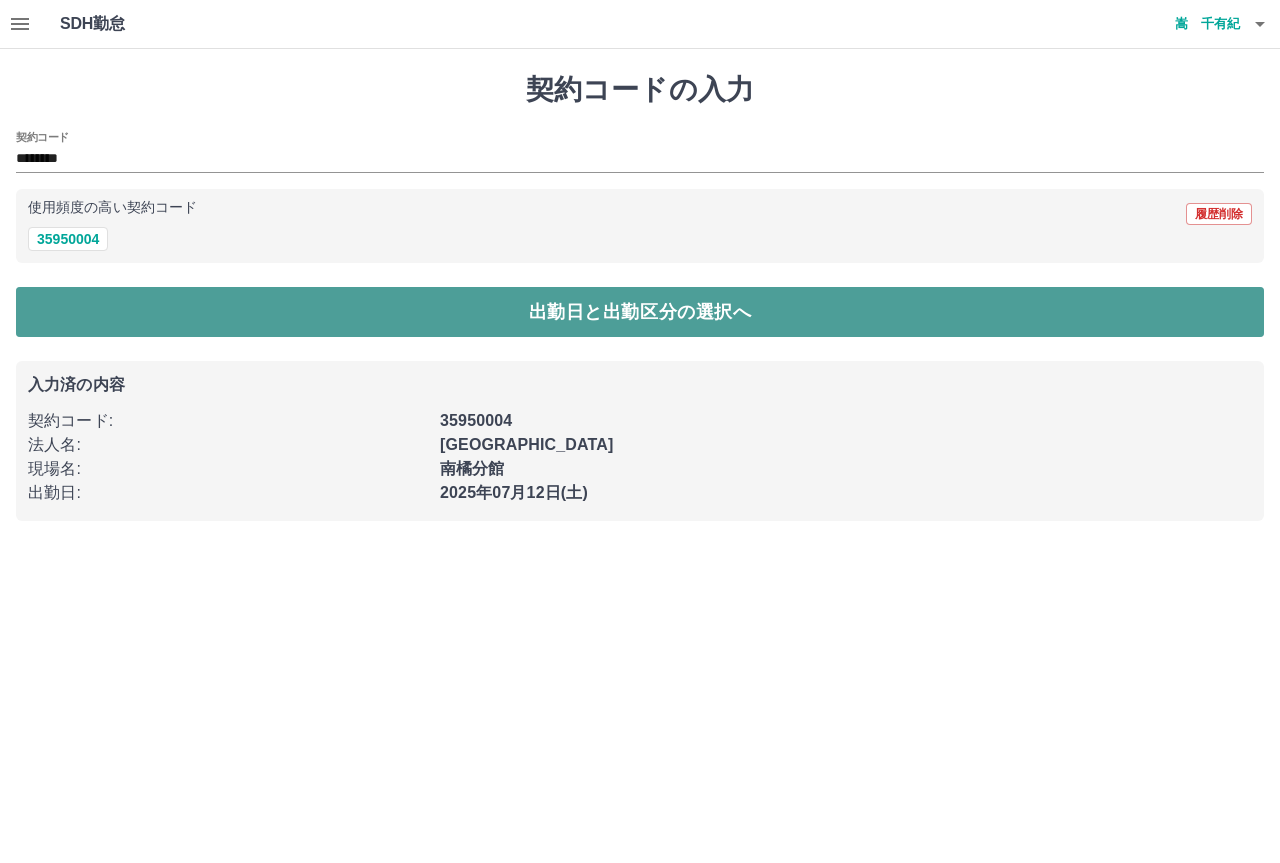 click on "出勤日と出勤区分の選択へ" at bounding box center [640, 312] 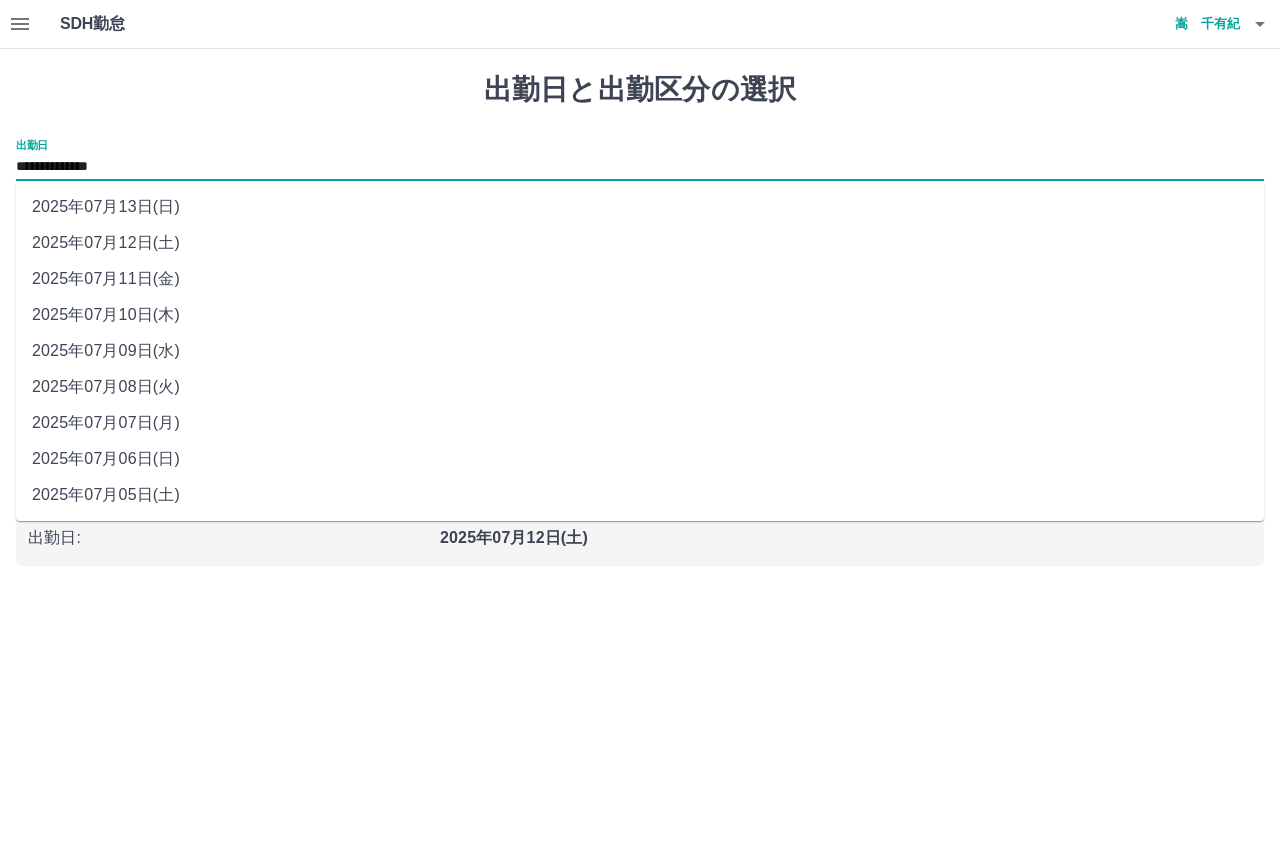 click on "**********" at bounding box center [640, 167] 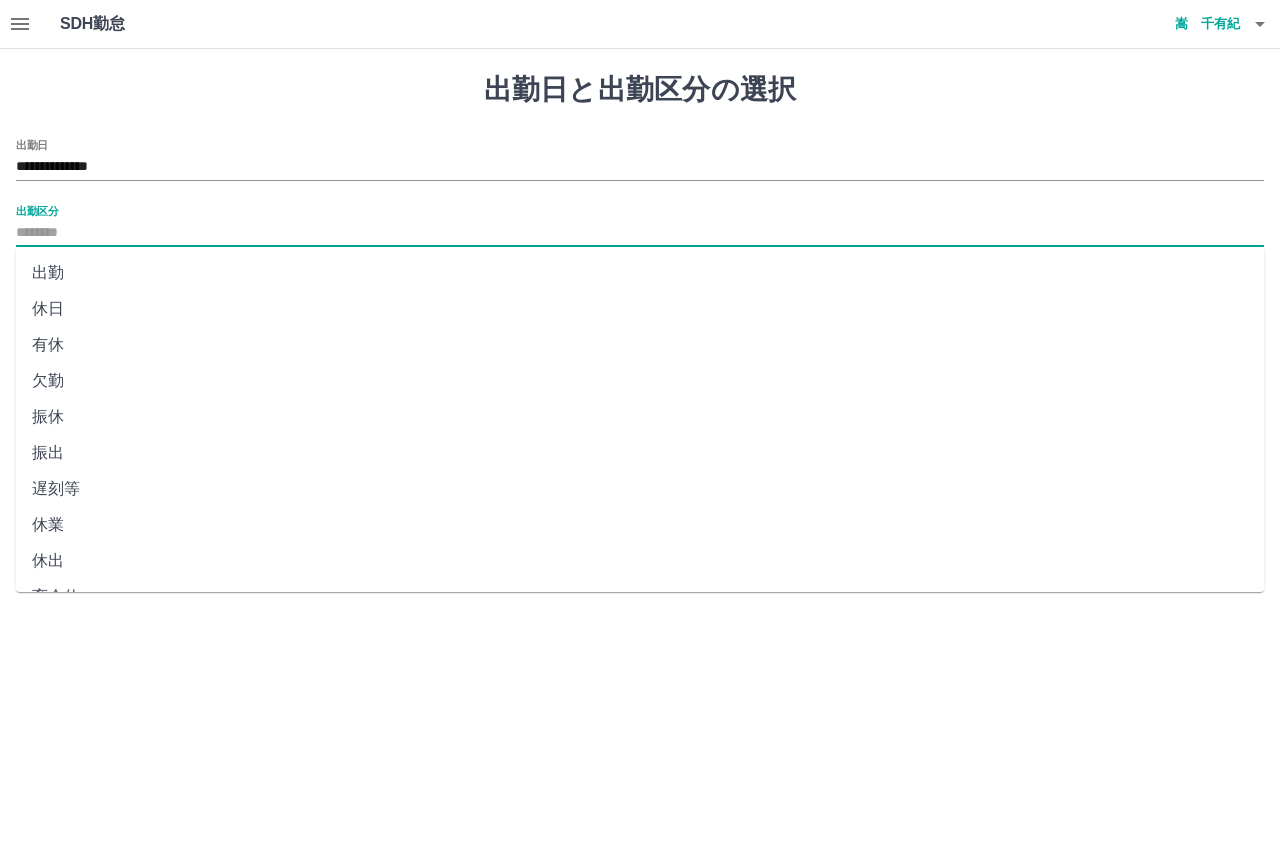 click on "出勤区分" at bounding box center [640, 233] 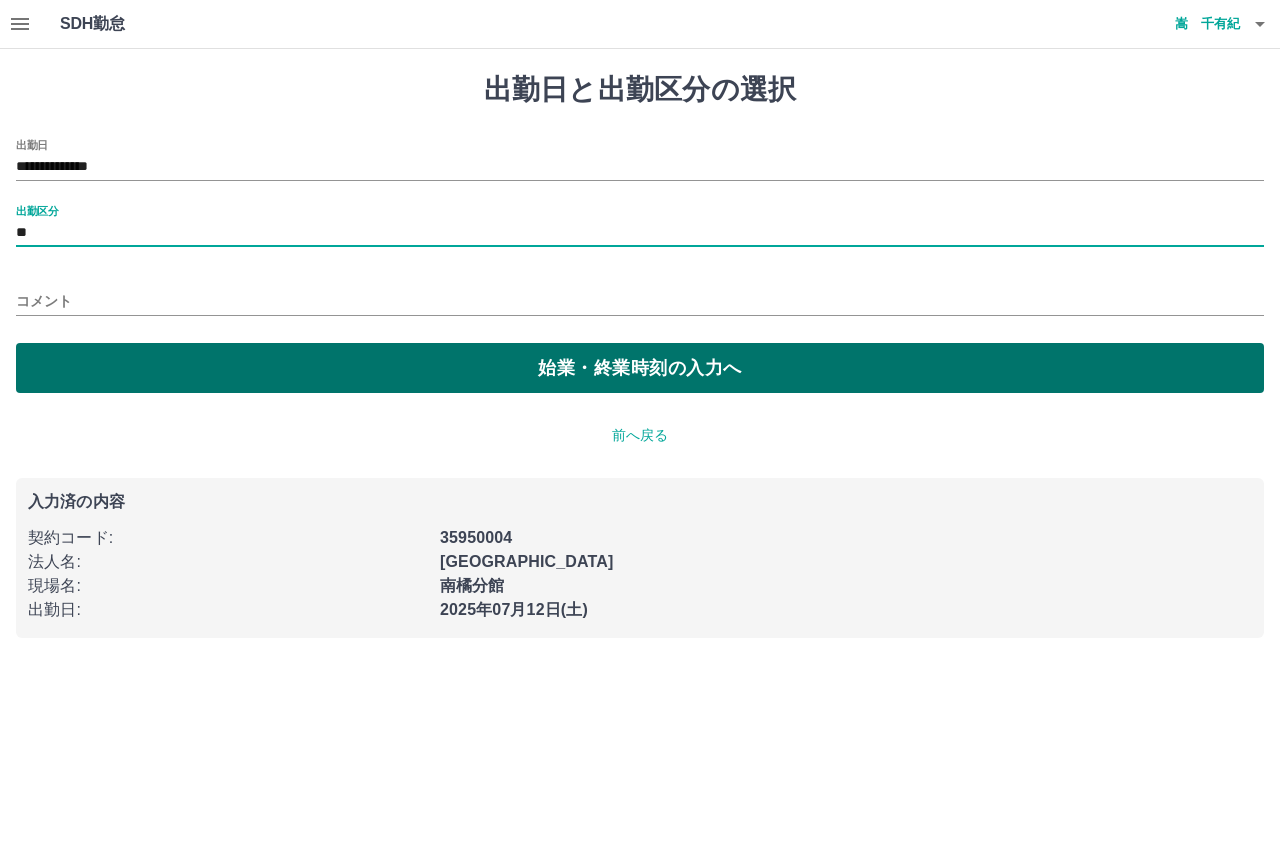 click on "始業・終業時刻の入力へ" at bounding box center [640, 368] 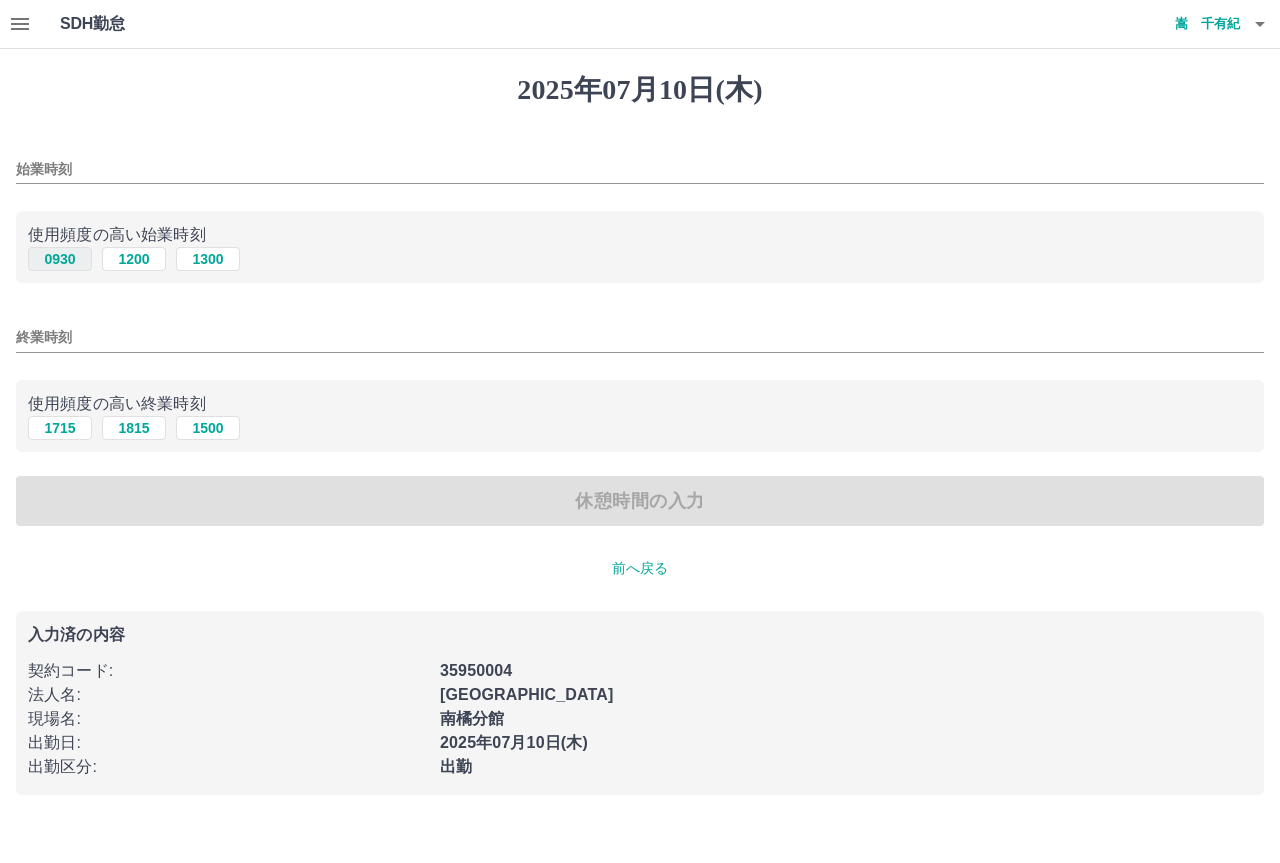 click on "0930" at bounding box center (60, 259) 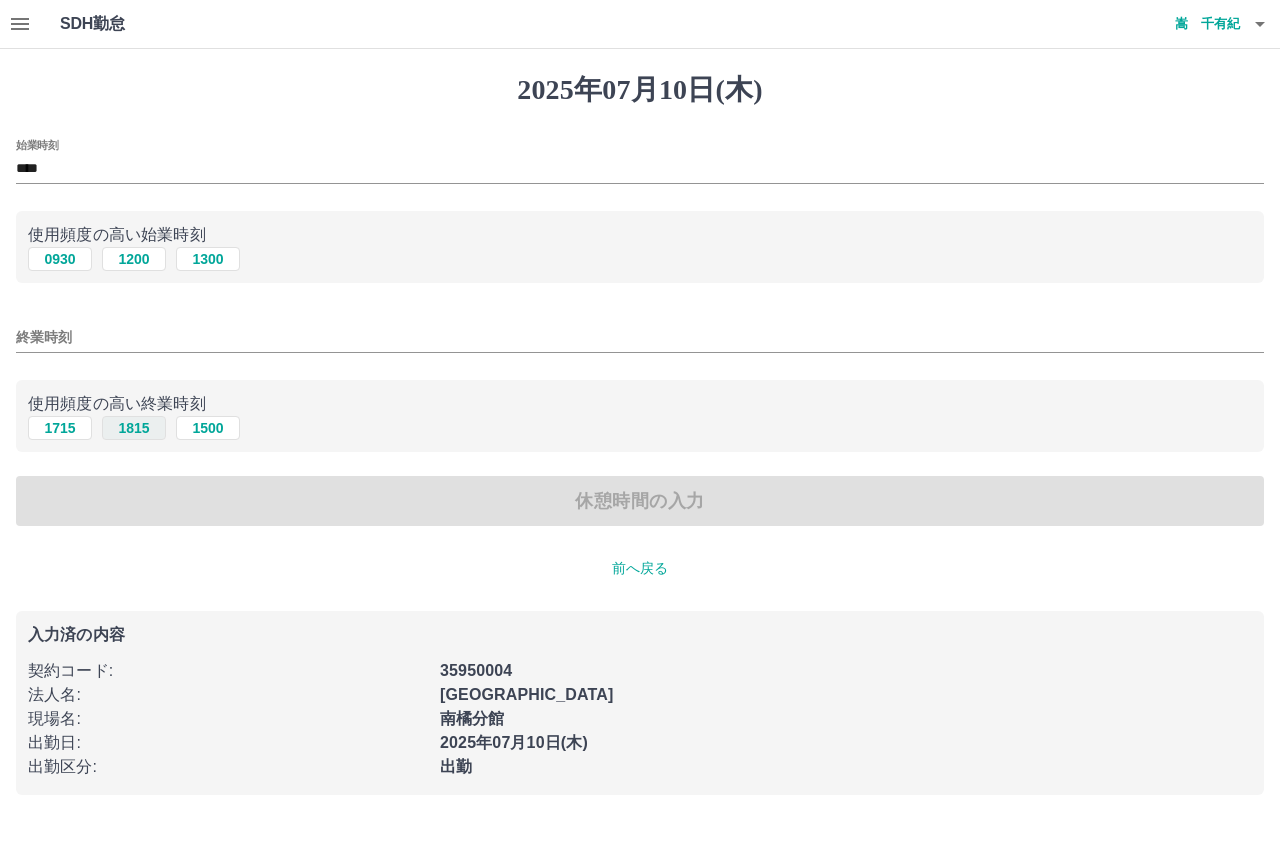 click on "1815" at bounding box center [134, 428] 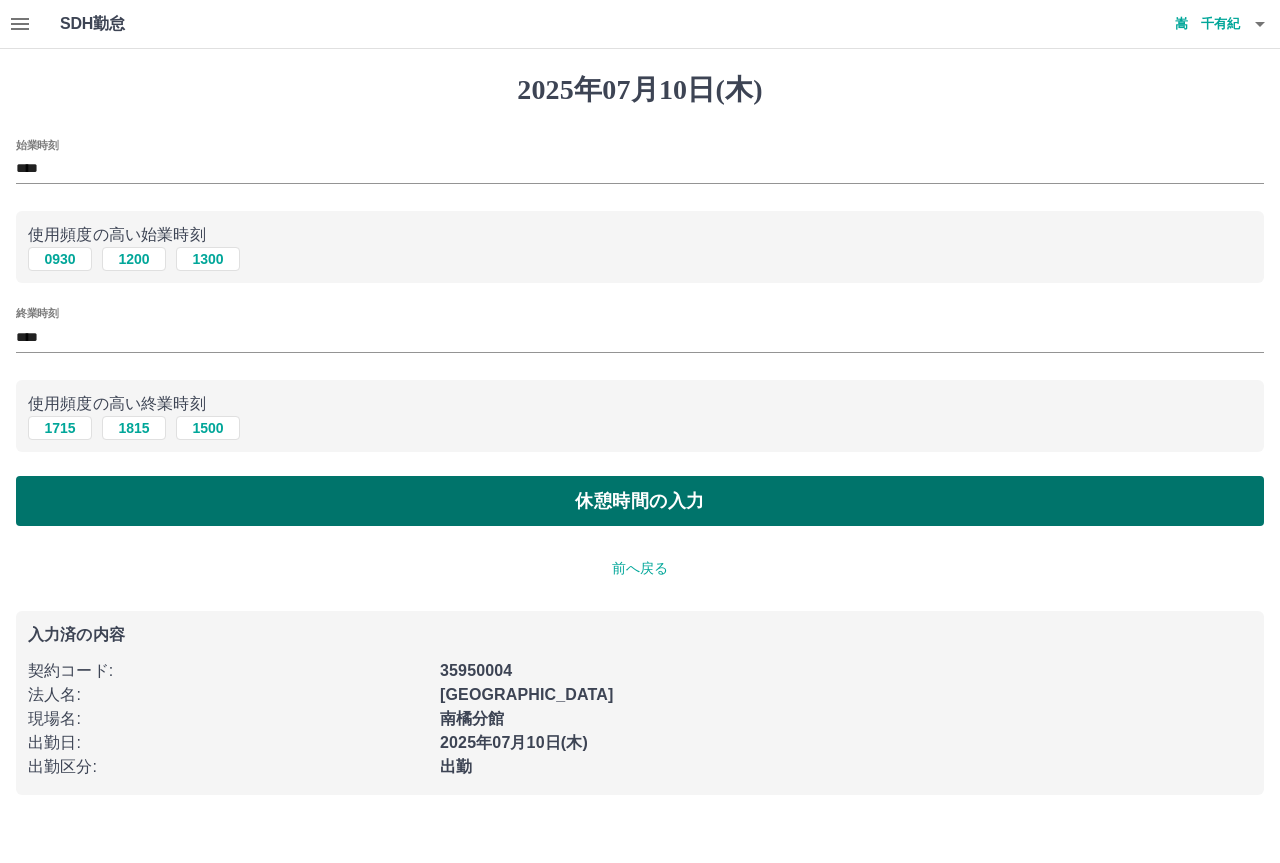 click on "休憩時間の入力" at bounding box center [640, 501] 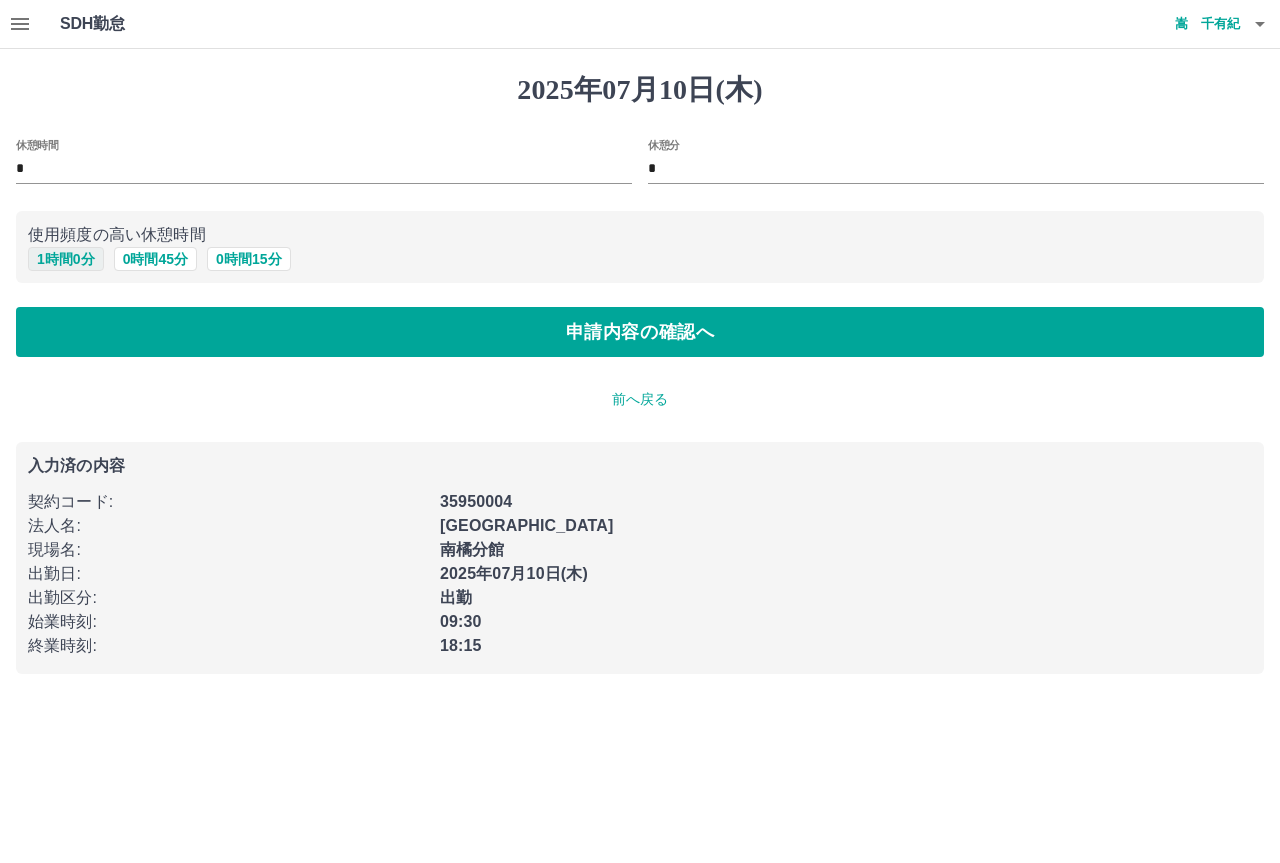 click on "1 時間 0 分" at bounding box center [66, 259] 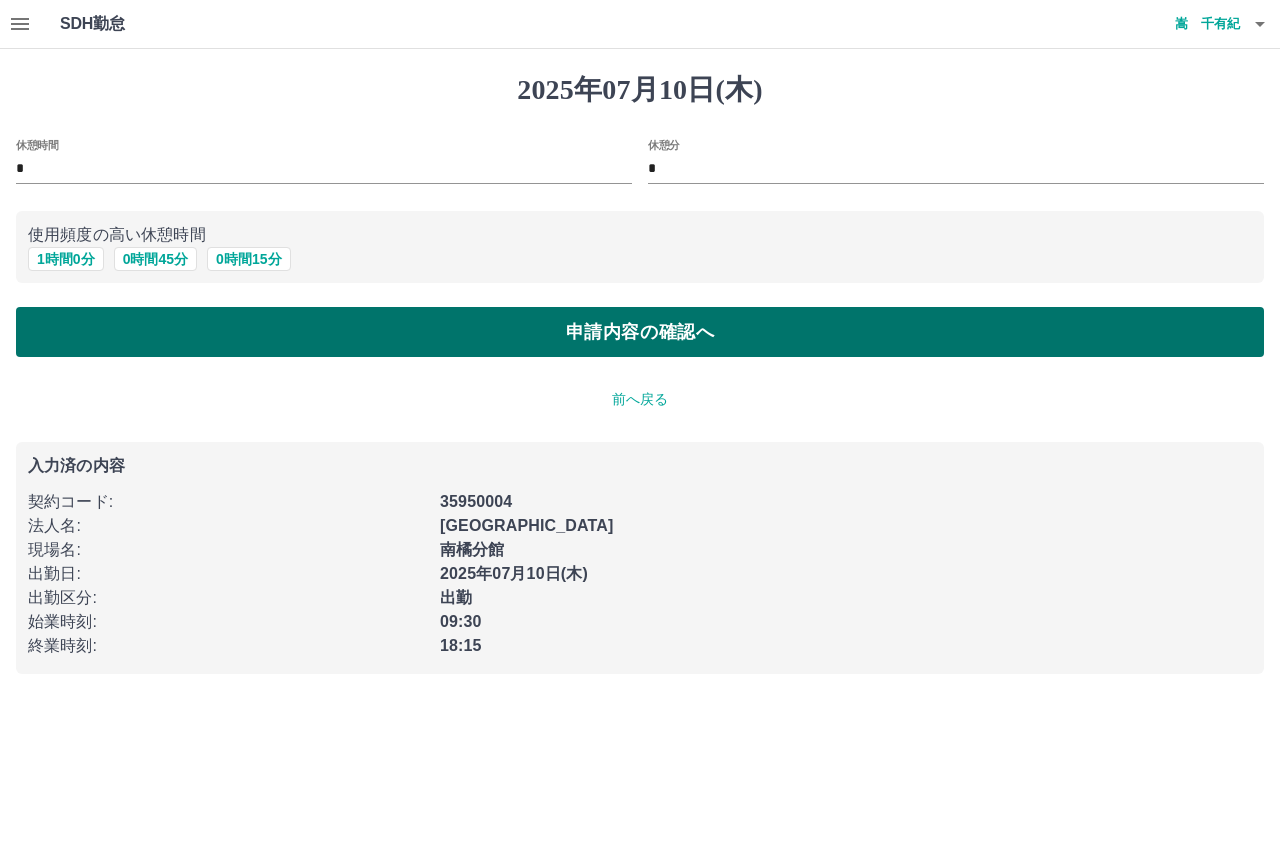 click on "申請内容の確認へ" at bounding box center (640, 332) 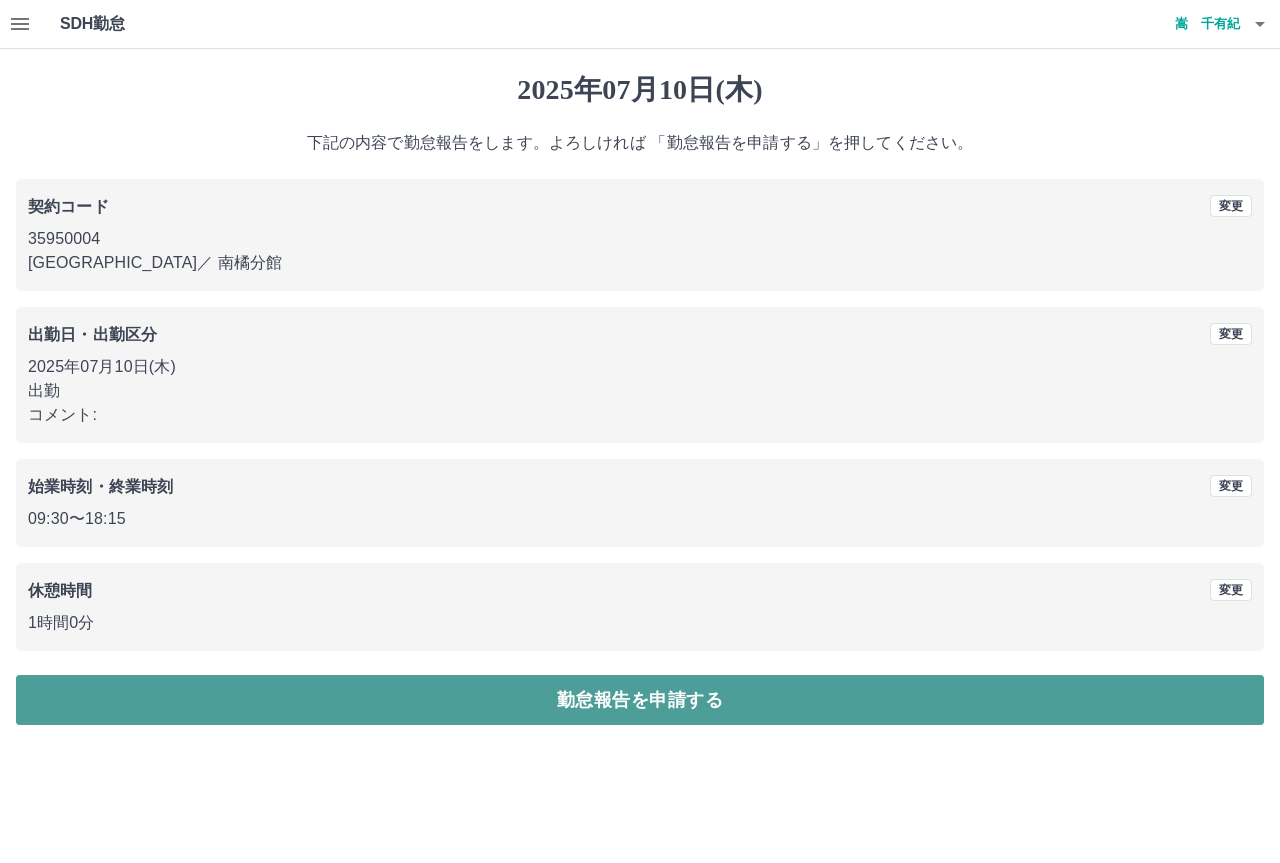 click on "勤怠報告を申請する" at bounding box center (640, 700) 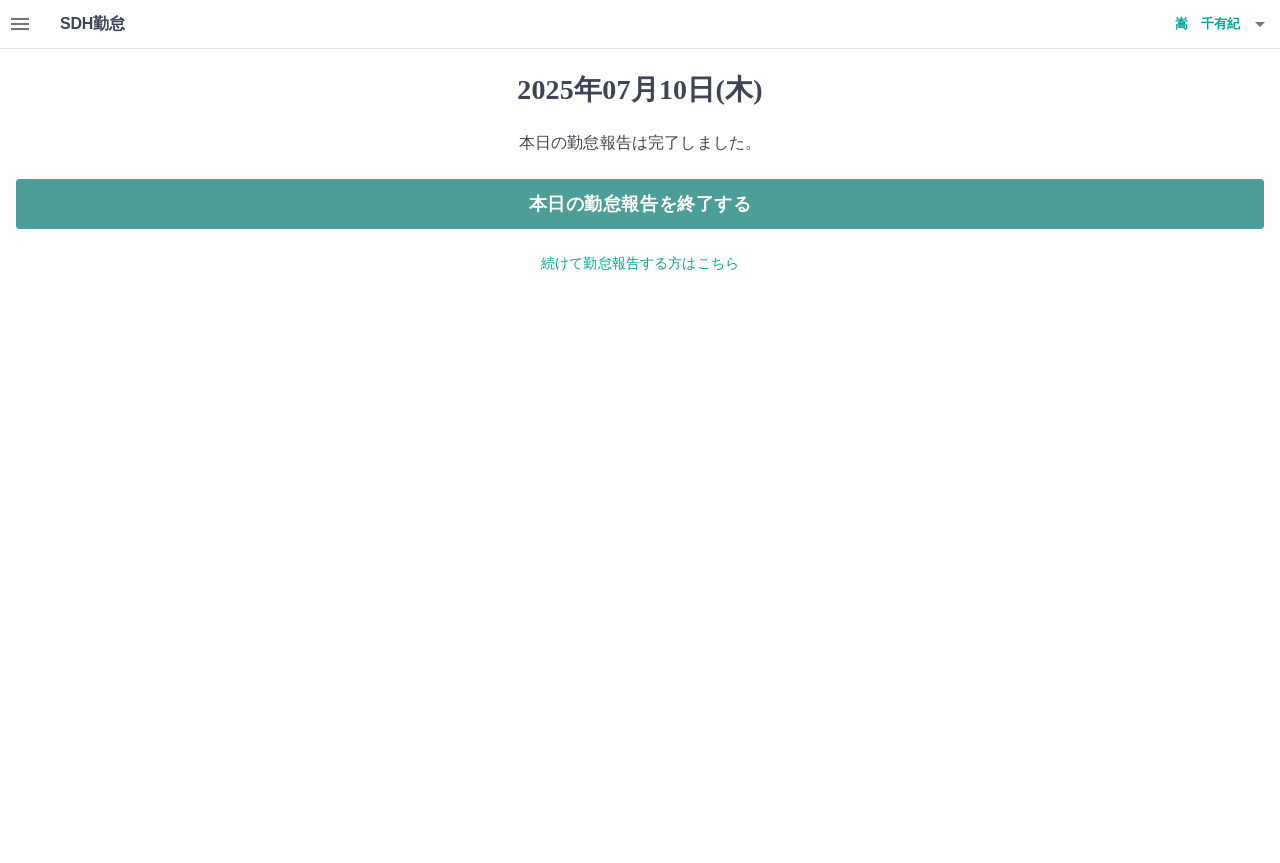 click on "本日の勤怠報告を終了する" at bounding box center (640, 204) 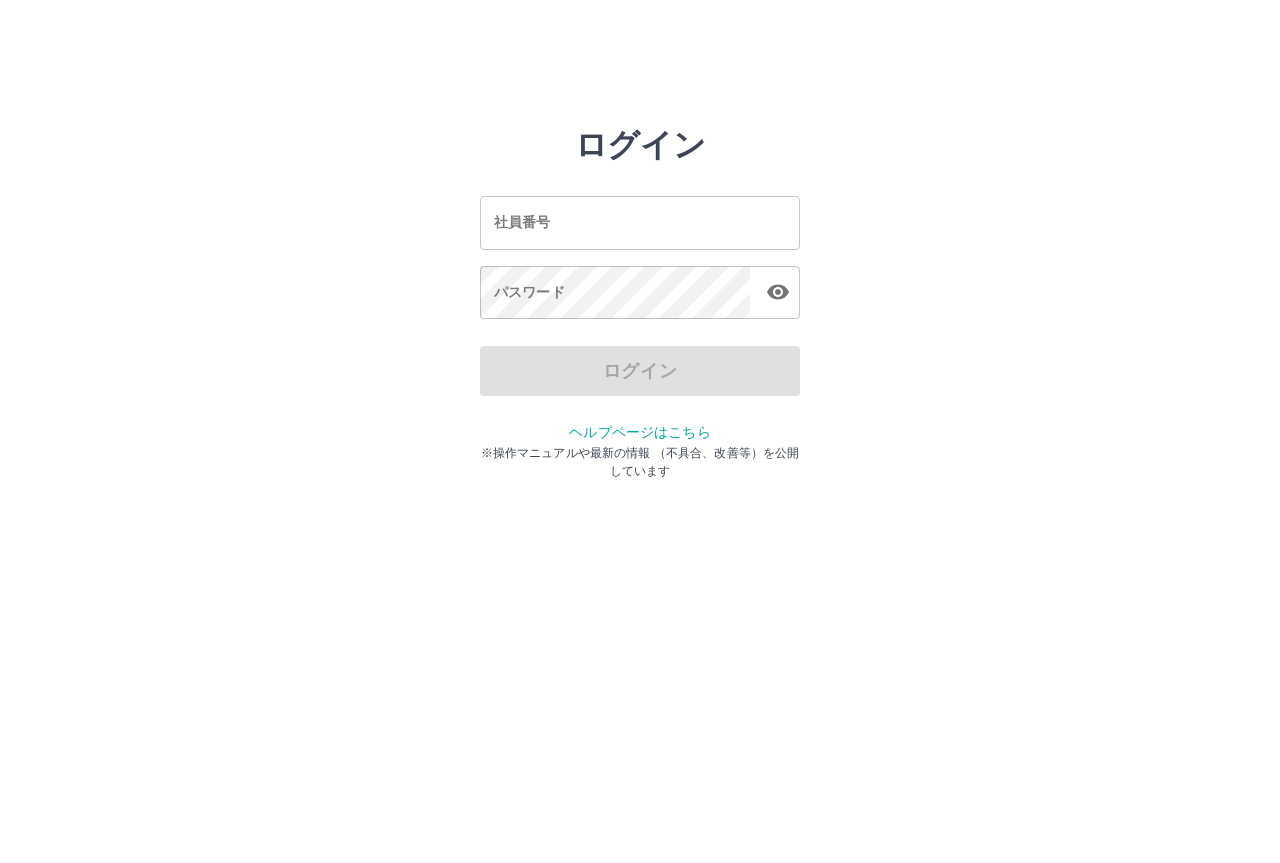 scroll, scrollTop: 0, scrollLeft: 0, axis: both 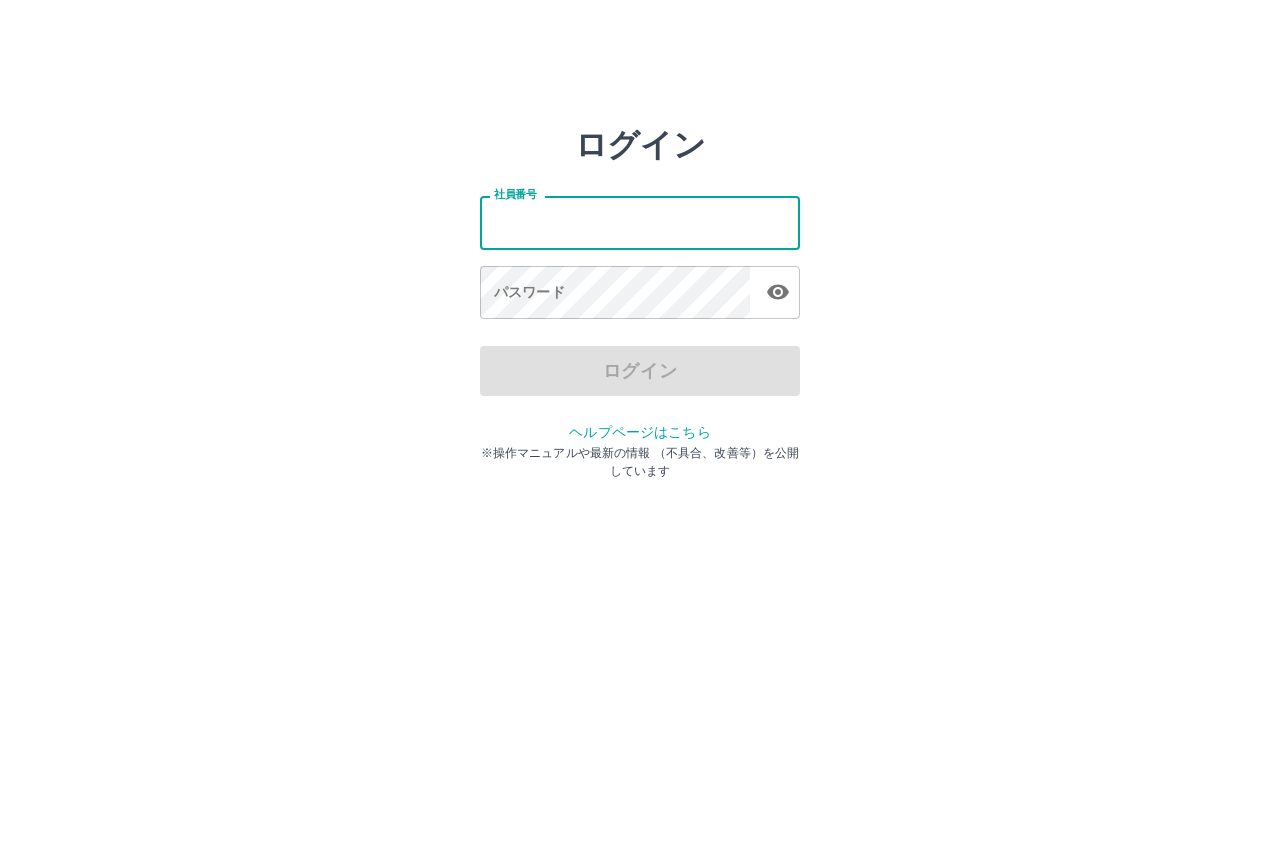 type on "*******" 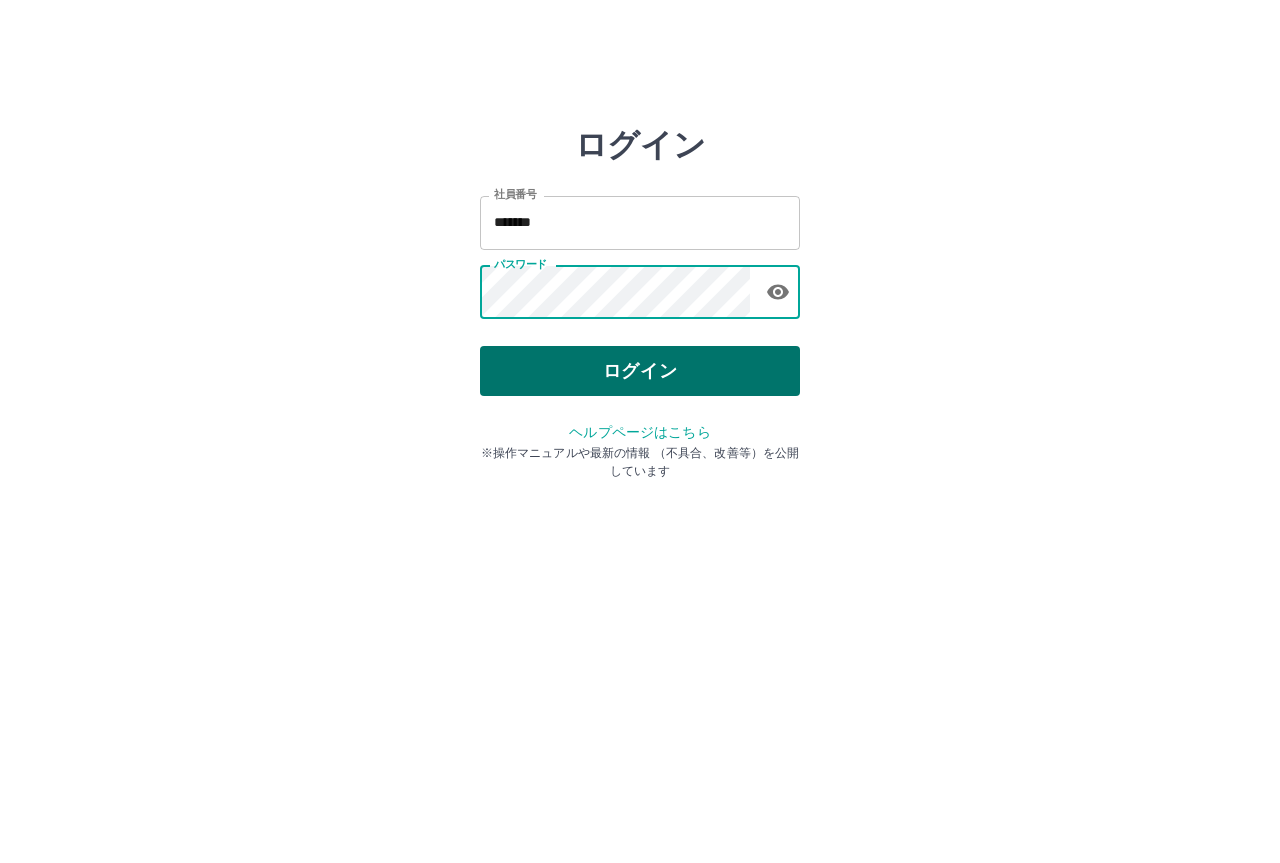 click on "ログイン" at bounding box center (640, 371) 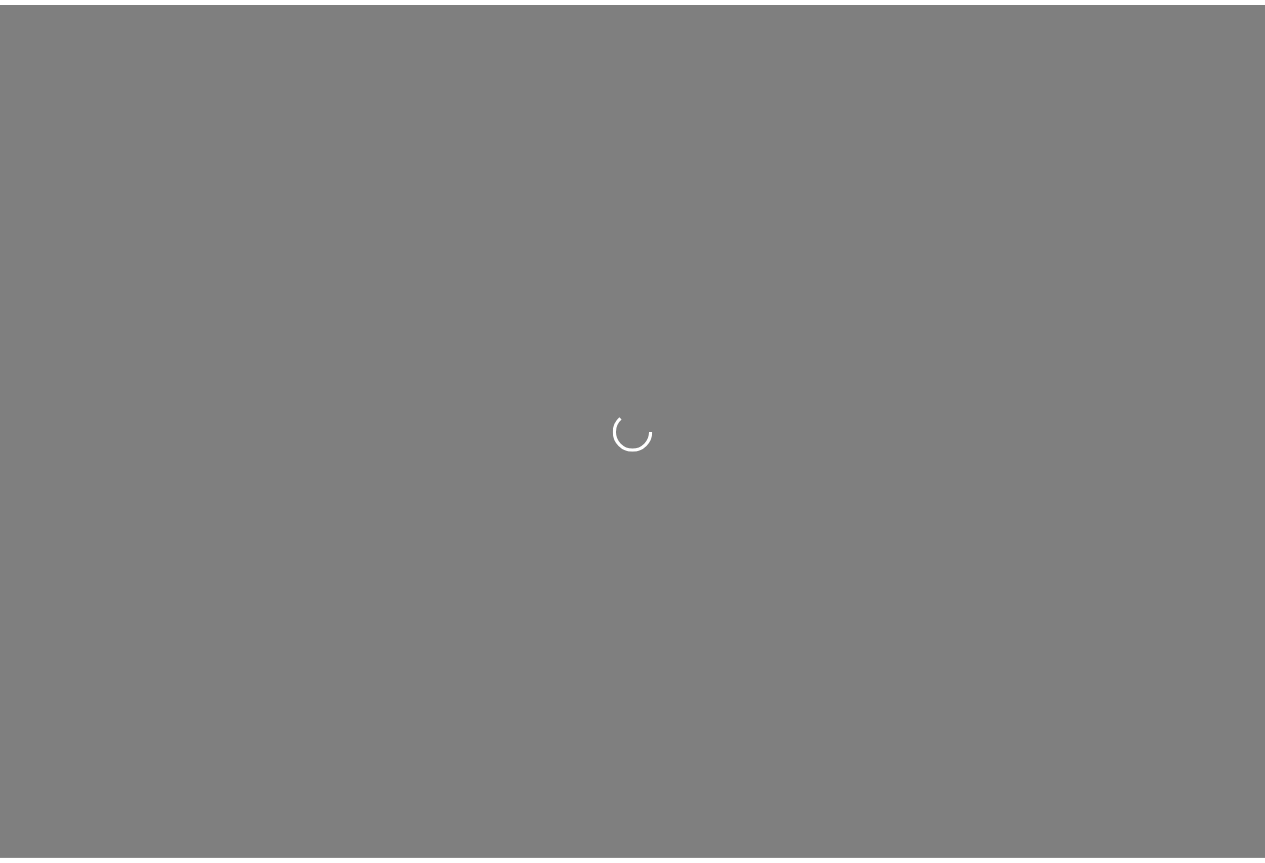 scroll, scrollTop: 0, scrollLeft: 0, axis: both 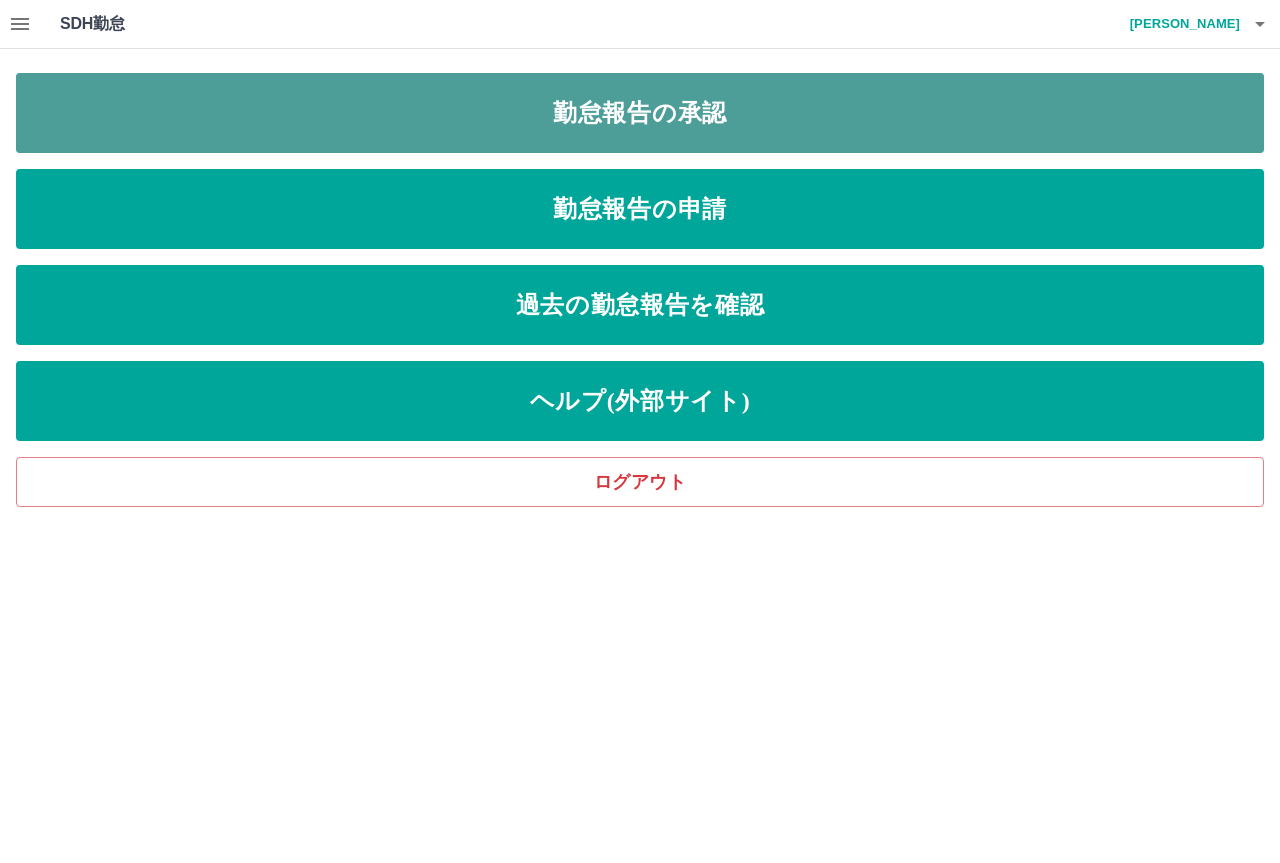 click on "勤怠報告の承認" at bounding box center [640, 113] 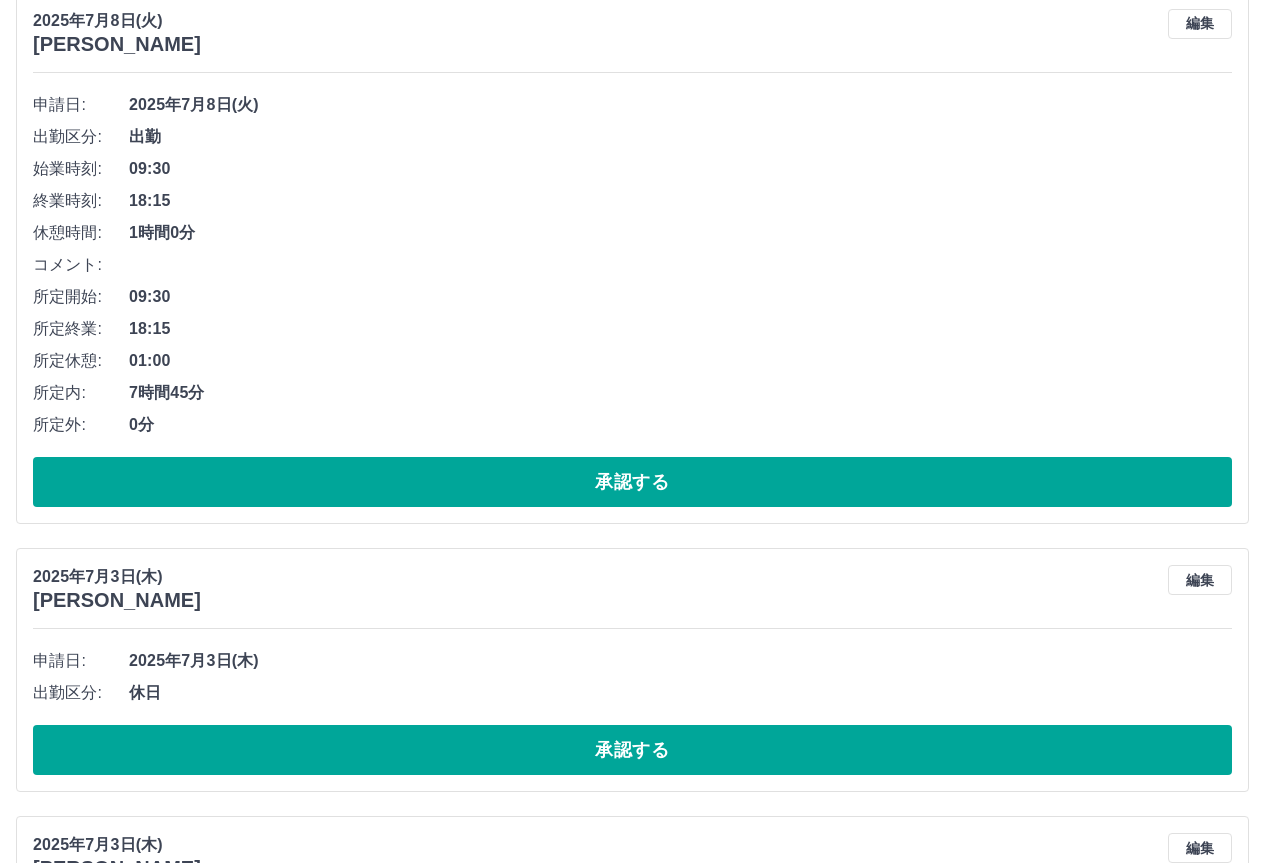 scroll, scrollTop: 8554, scrollLeft: 0, axis: vertical 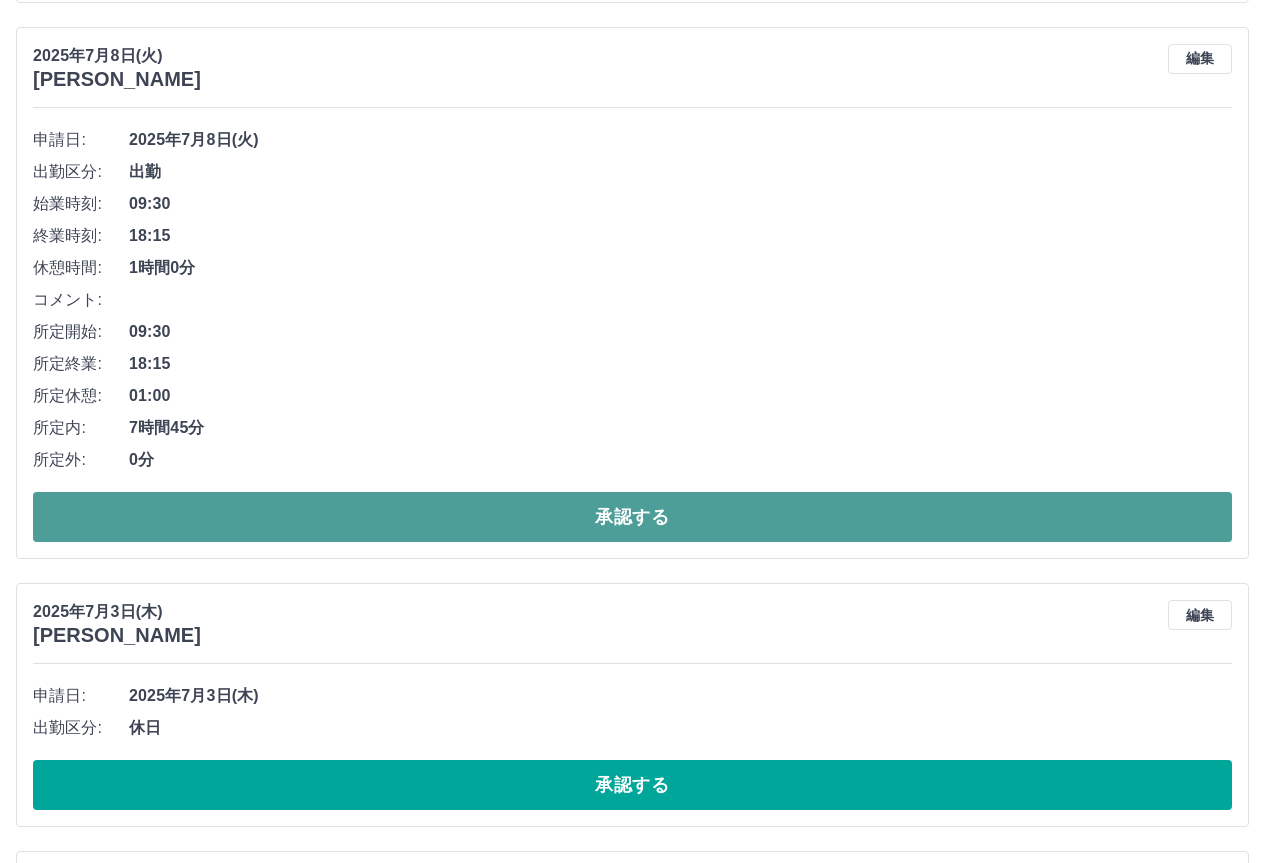 click on "承認する" at bounding box center [632, 517] 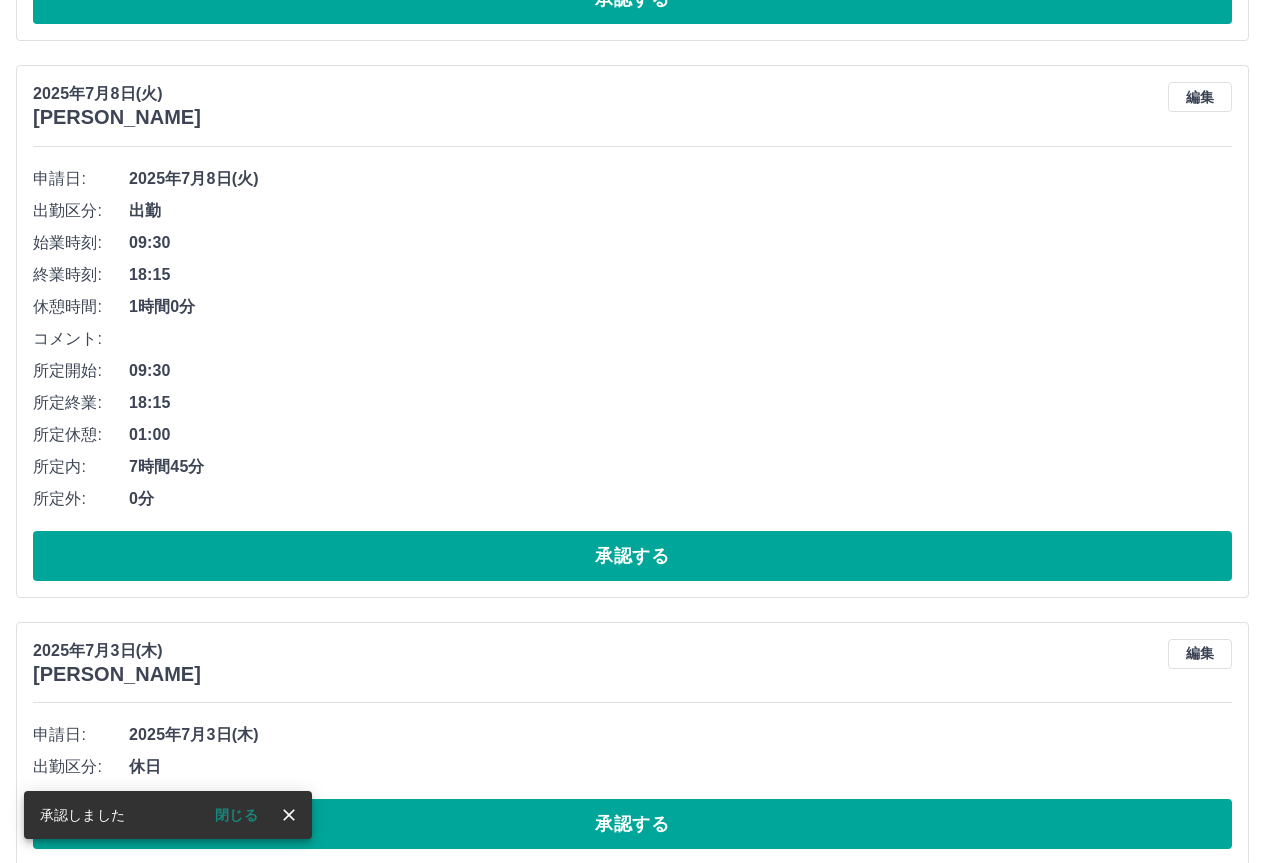 scroll, scrollTop: 7954, scrollLeft: 0, axis: vertical 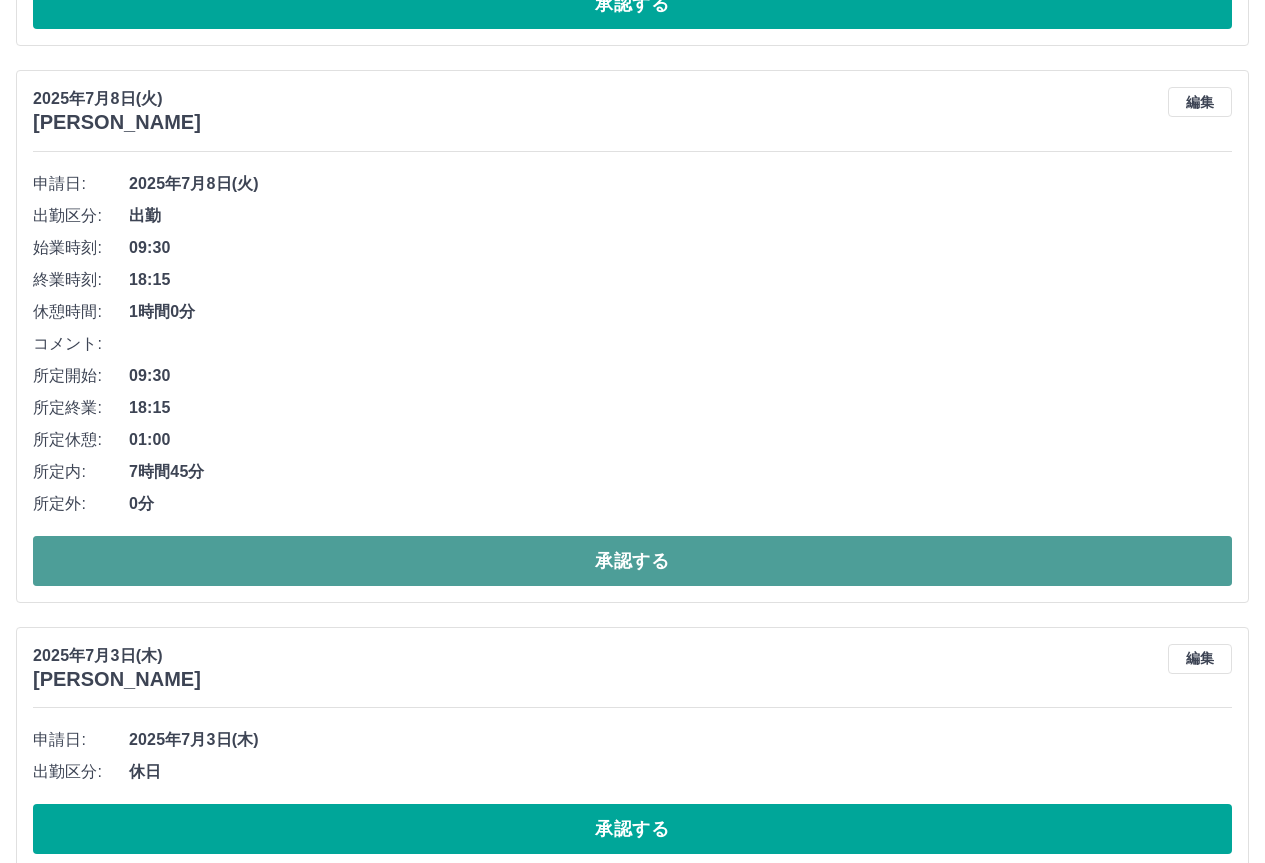 click on "承認する" at bounding box center [632, 561] 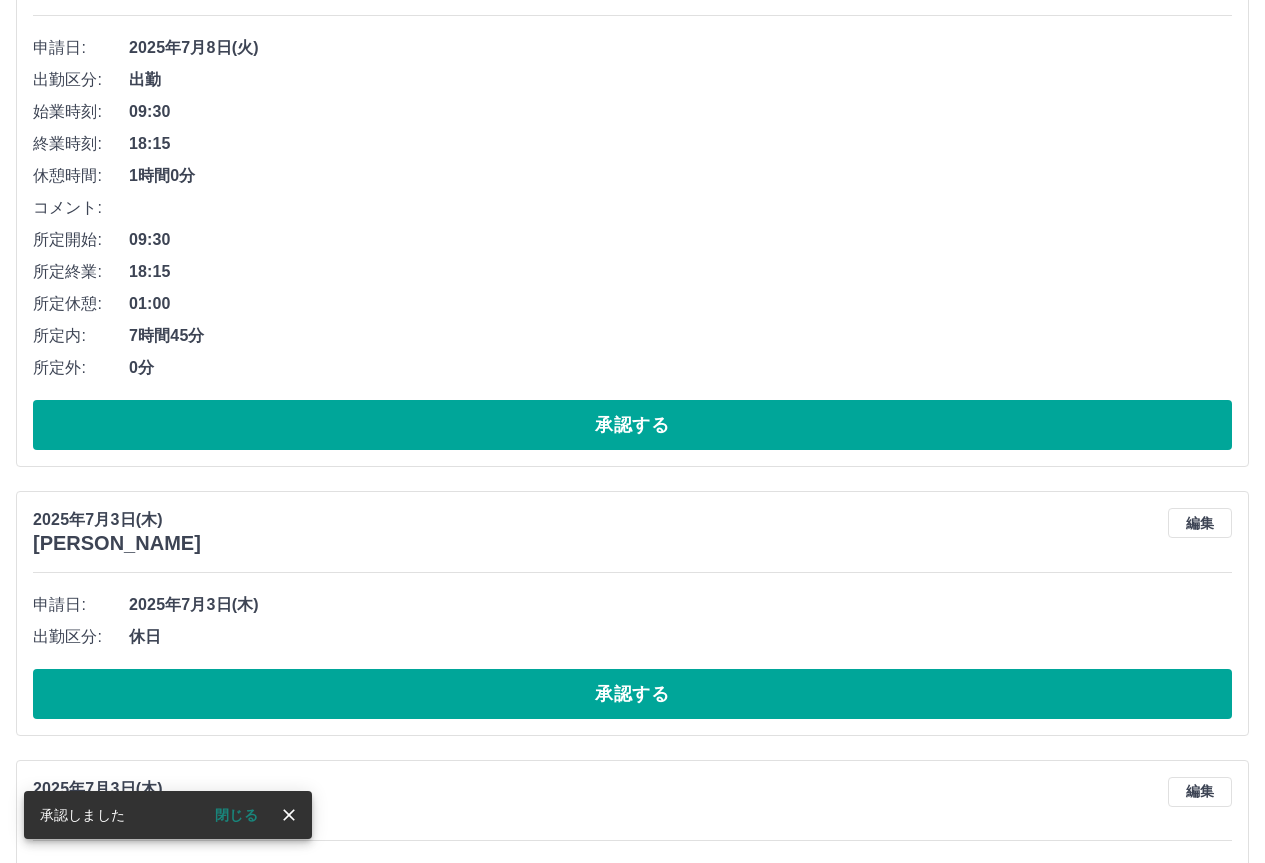 scroll, scrollTop: 7354, scrollLeft: 0, axis: vertical 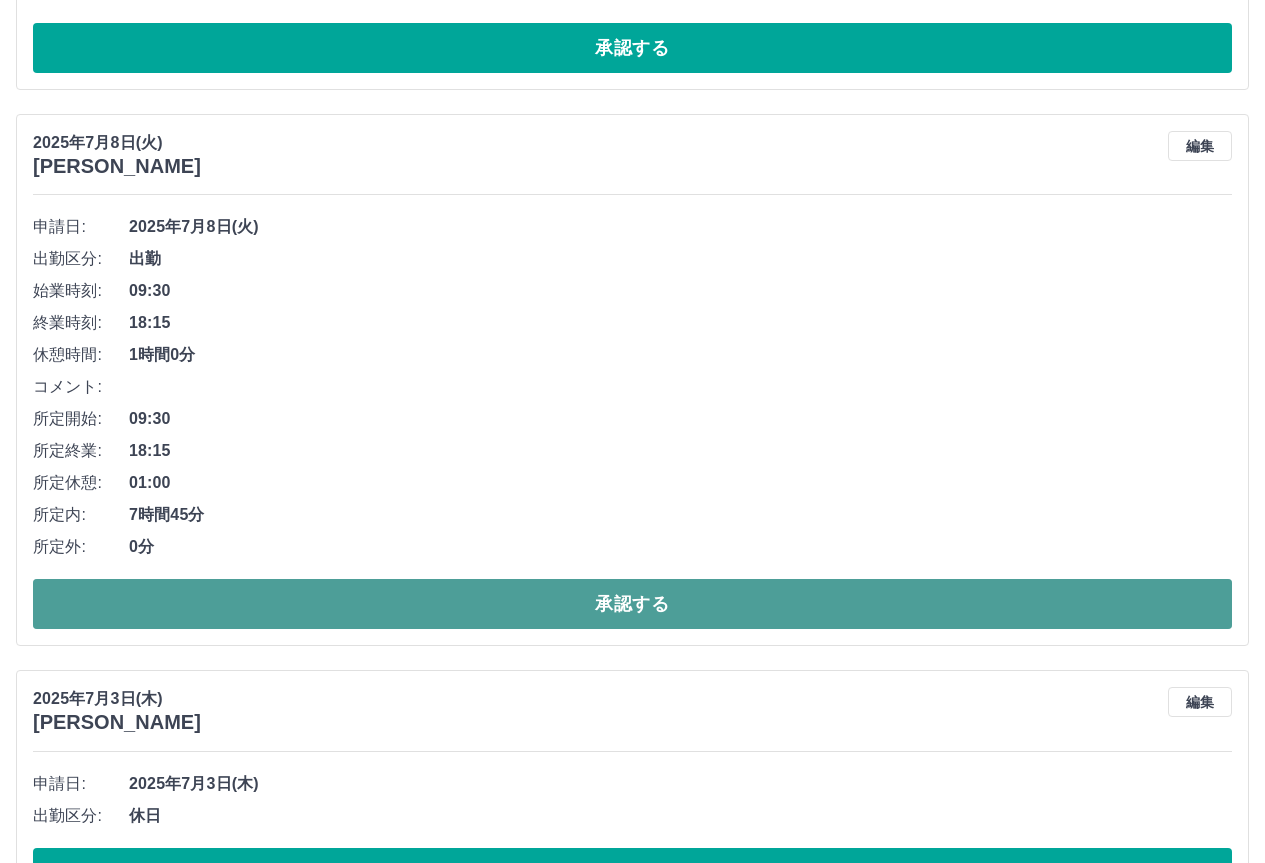 click on "承認する" at bounding box center (632, 604) 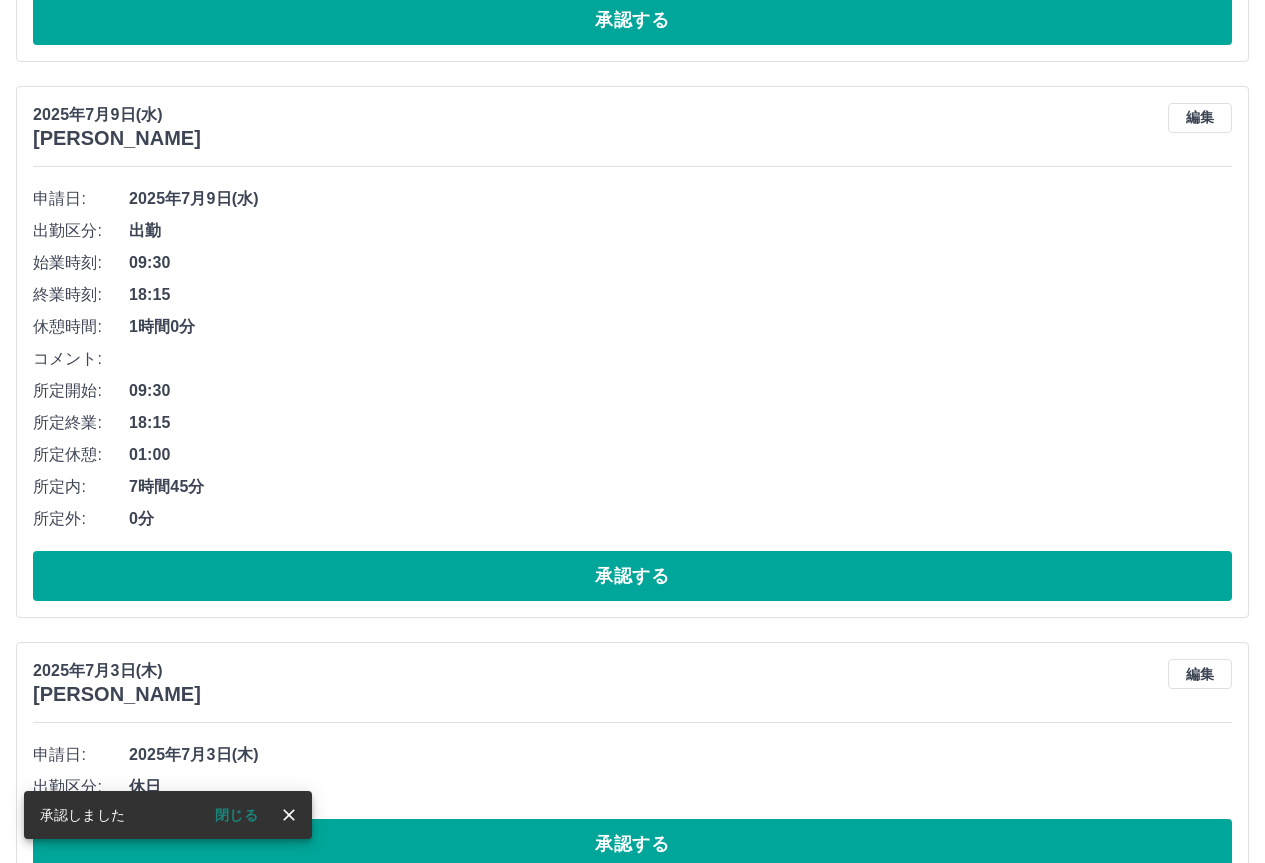scroll, scrollTop: 6654, scrollLeft: 0, axis: vertical 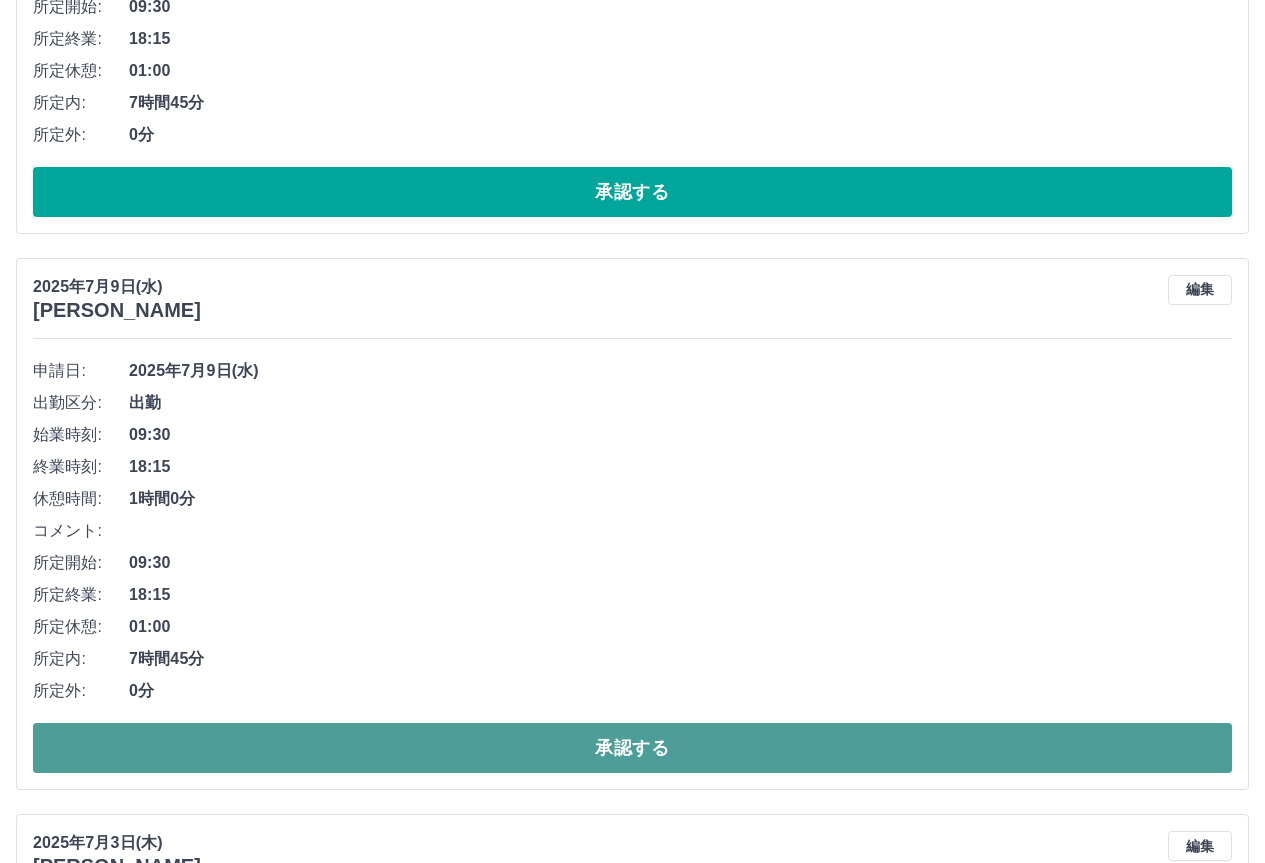 click on "承認する" at bounding box center (632, 748) 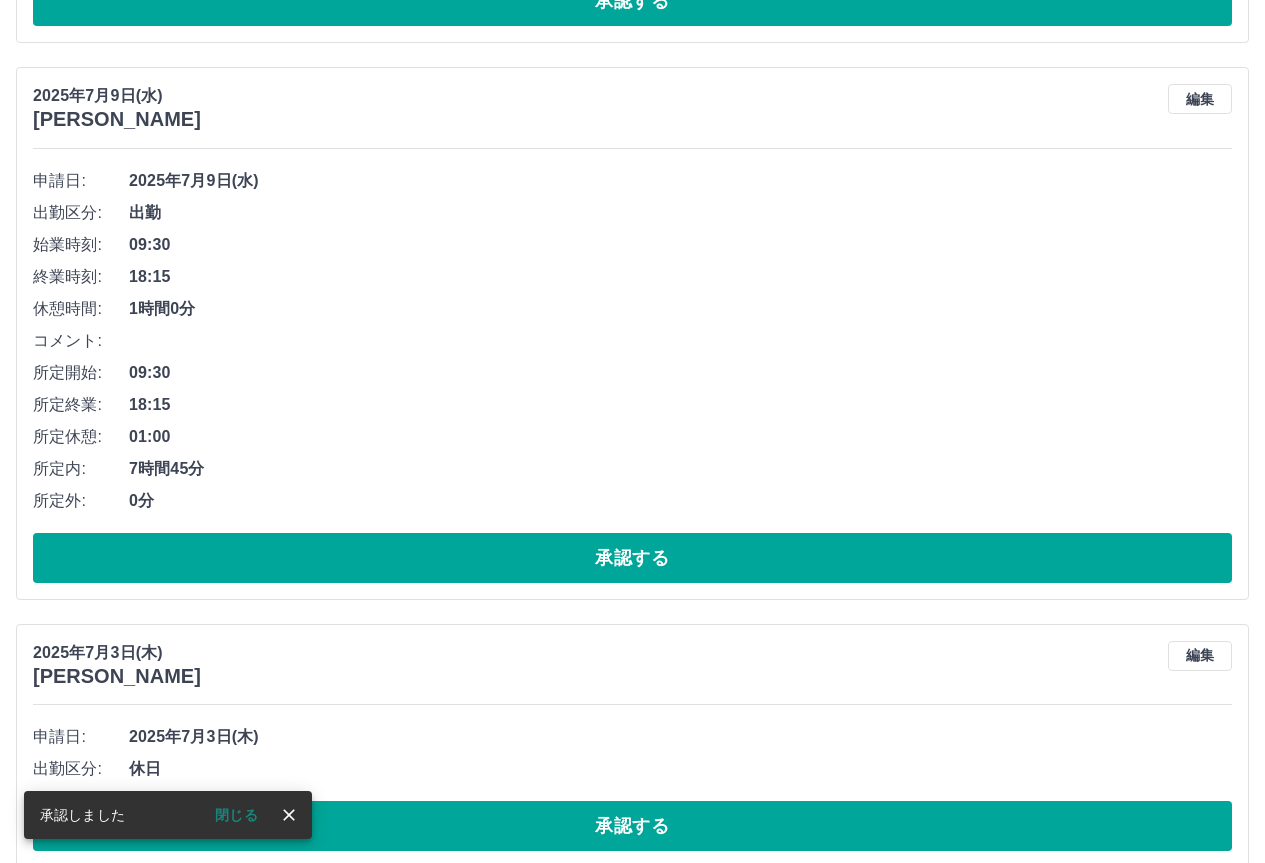 scroll, scrollTop: 6254, scrollLeft: 0, axis: vertical 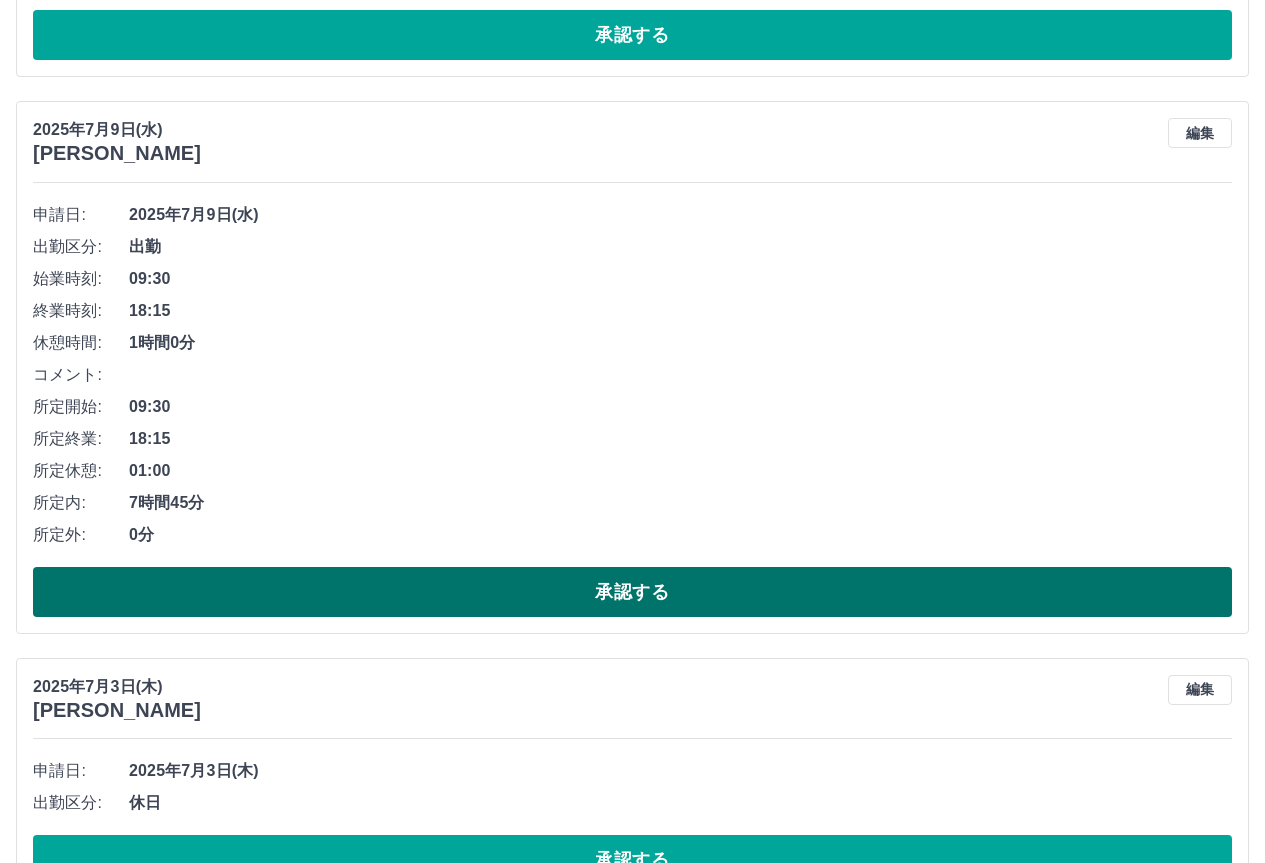 click on "承認する" at bounding box center (632, 592) 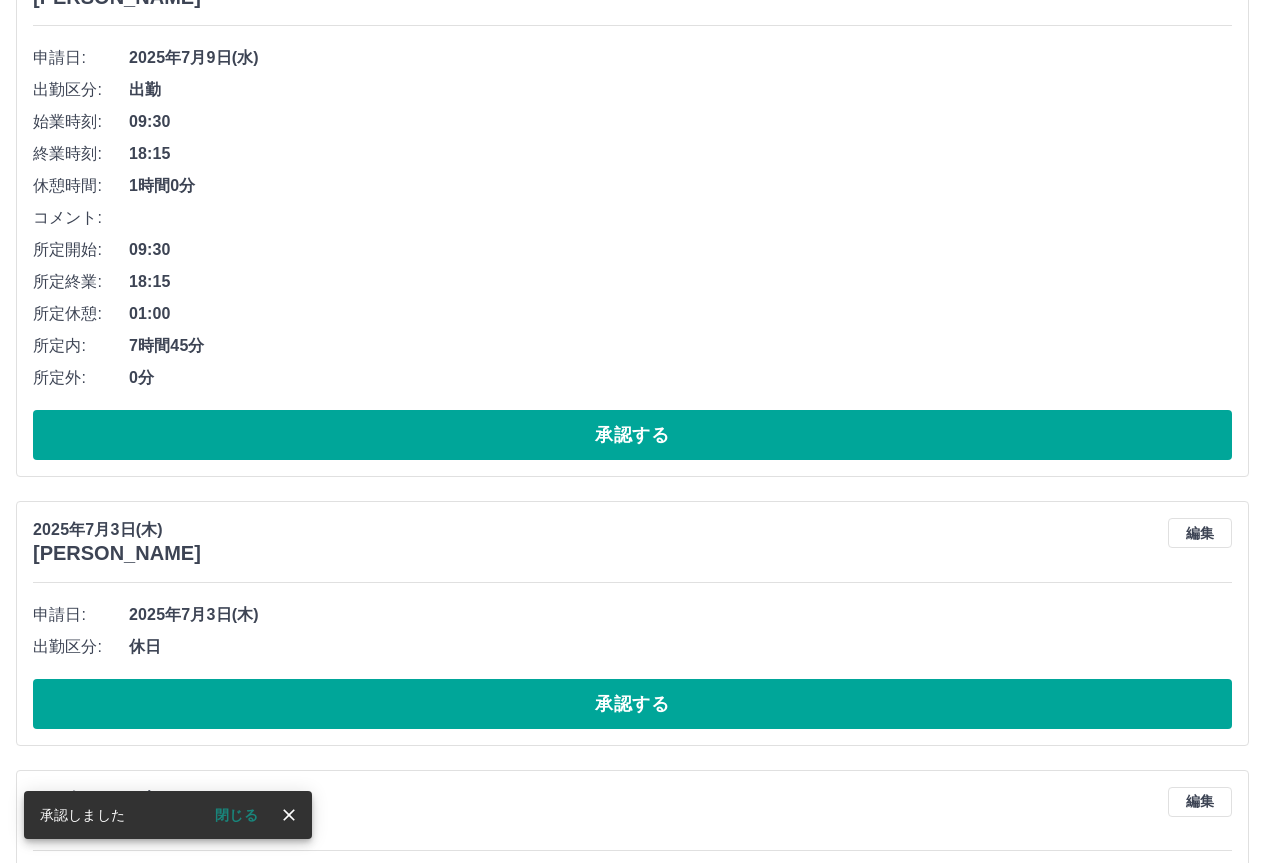 scroll, scrollTop: 5654, scrollLeft: 0, axis: vertical 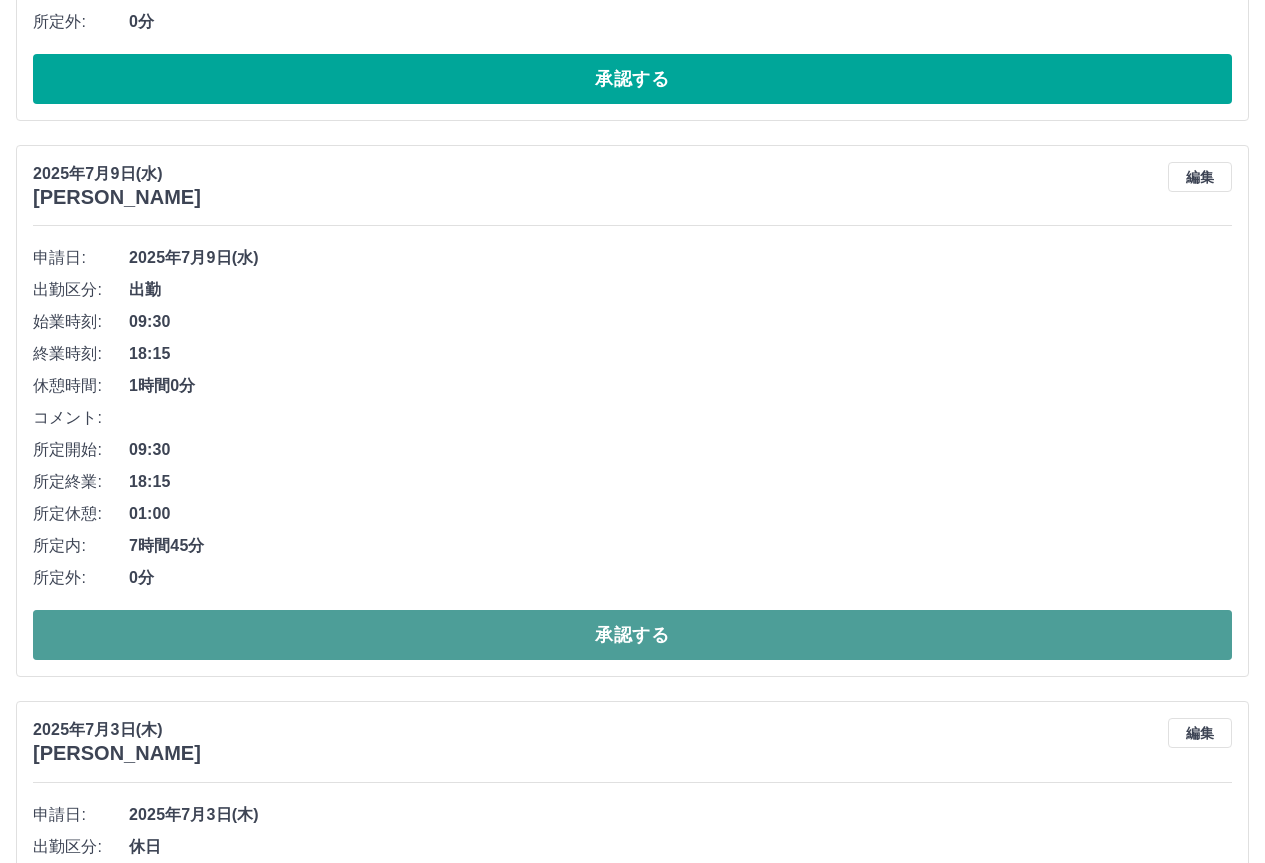 click on "承認する" at bounding box center [632, 635] 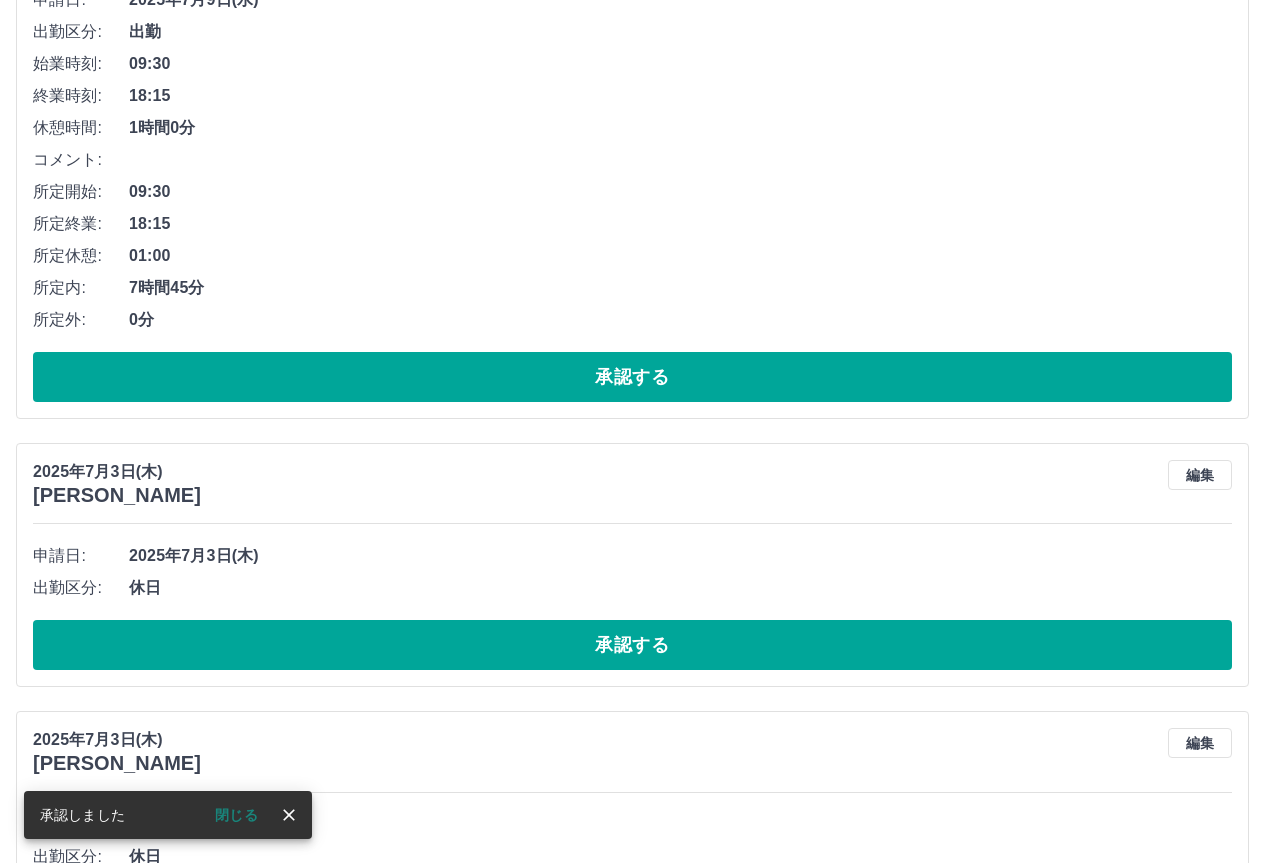 scroll, scrollTop: 5154, scrollLeft: 0, axis: vertical 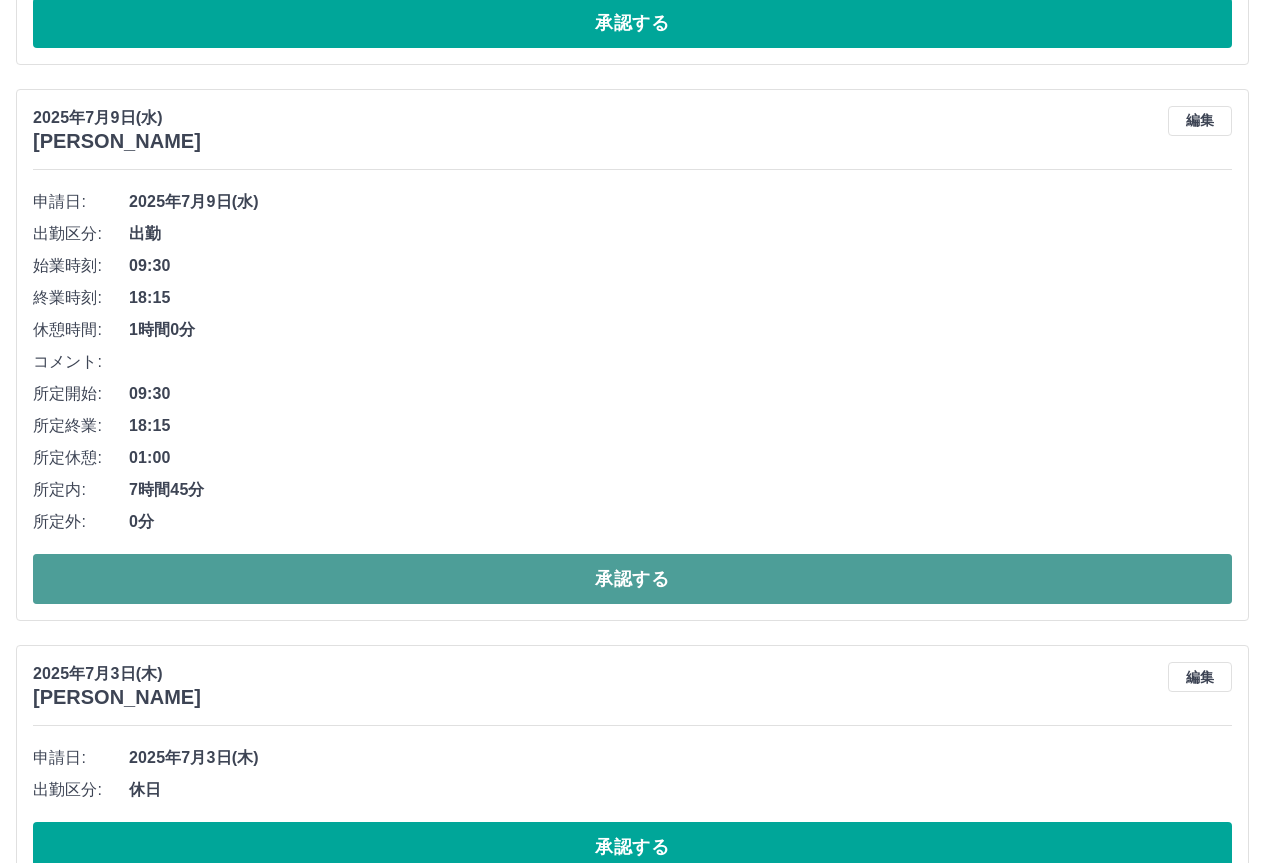 click on "承認する" at bounding box center [632, 579] 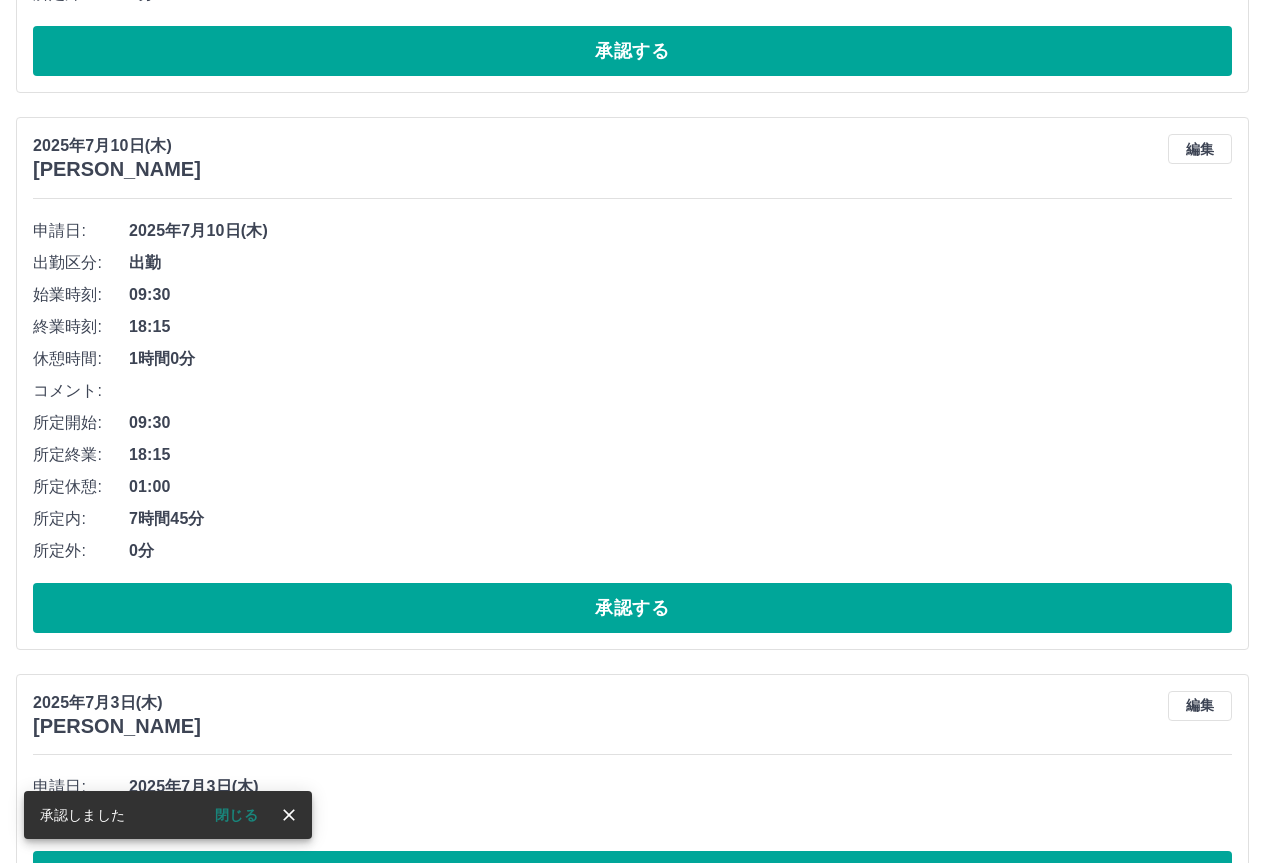 scroll, scrollTop: 4554, scrollLeft: 0, axis: vertical 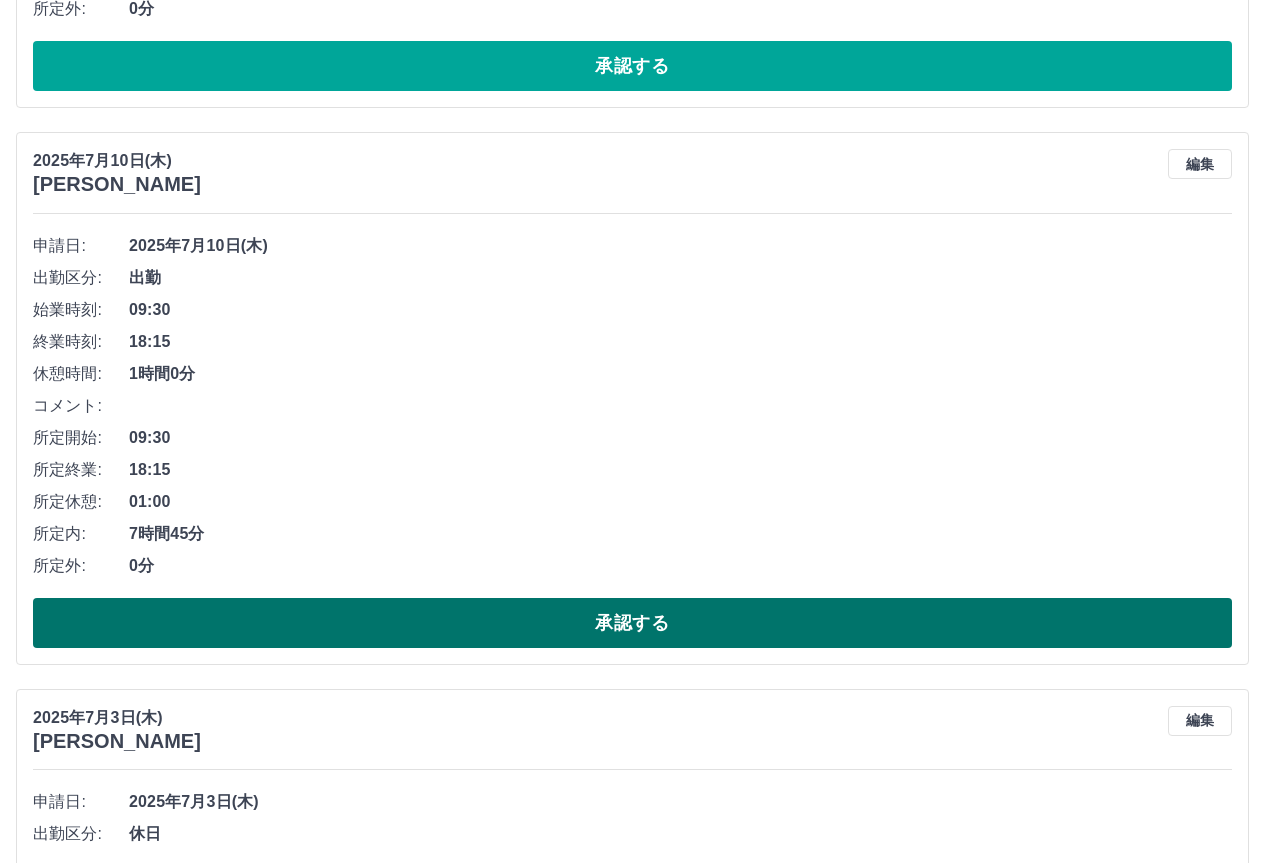click on "承認する" at bounding box center [632, 623] 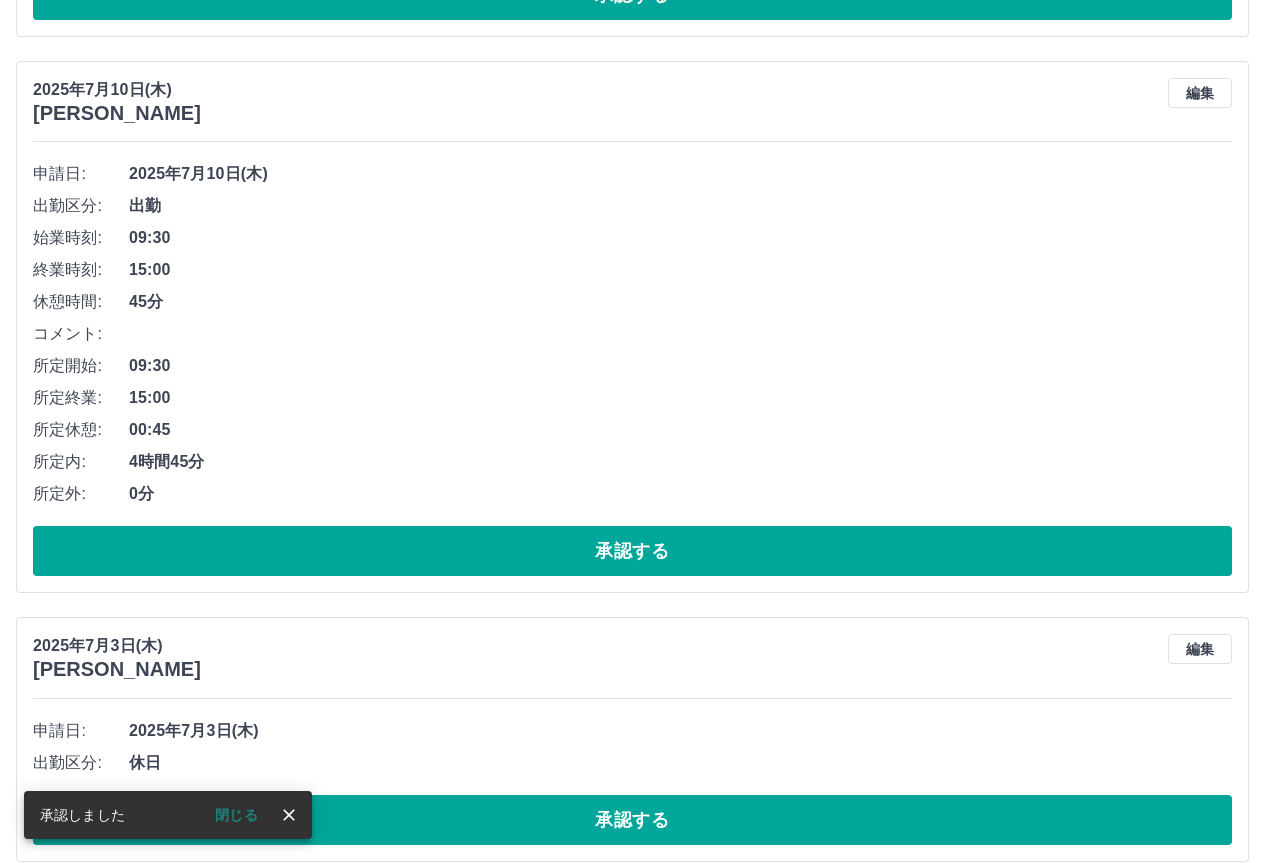 scroll, scrollTop: 3954, scrollLeft: 0, axis: vertical 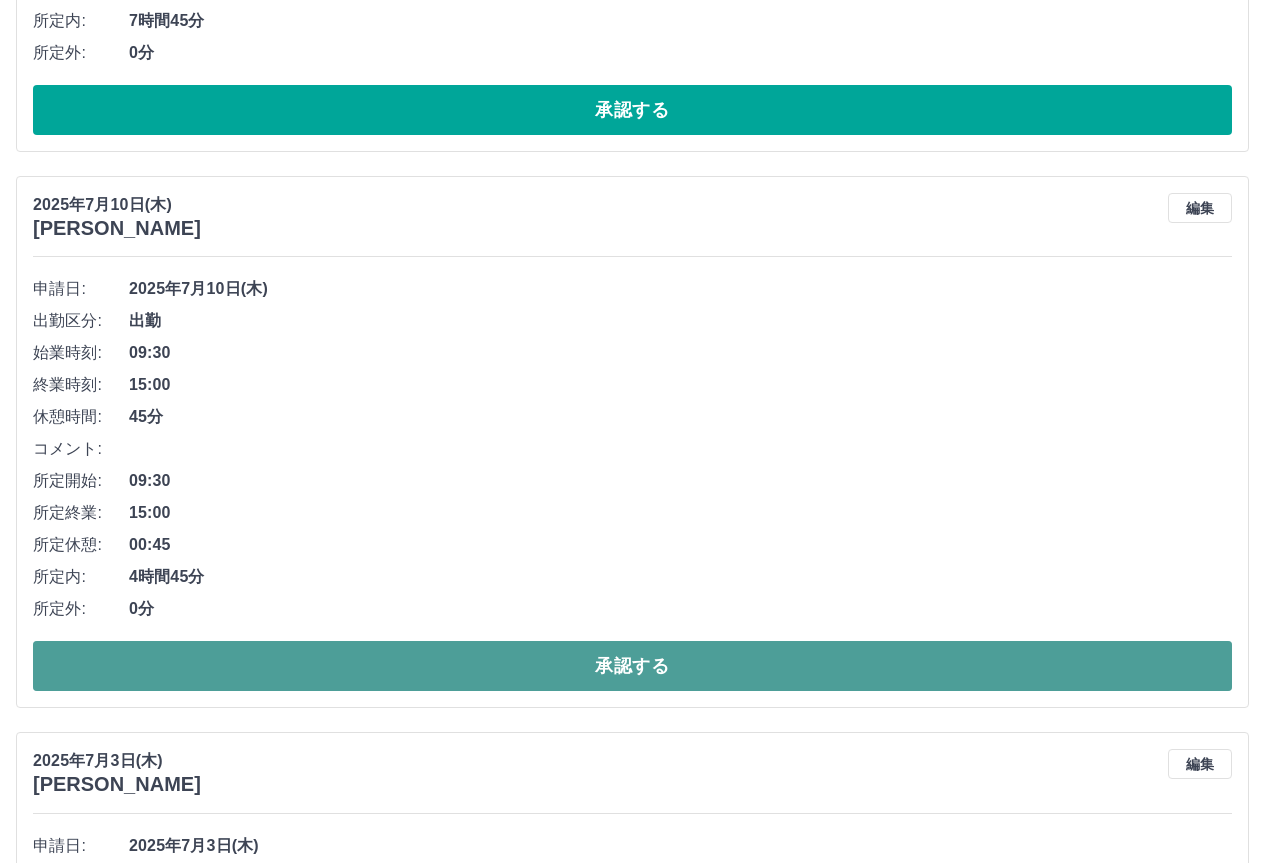 click on "承認する" at bounding box center [632, 666] 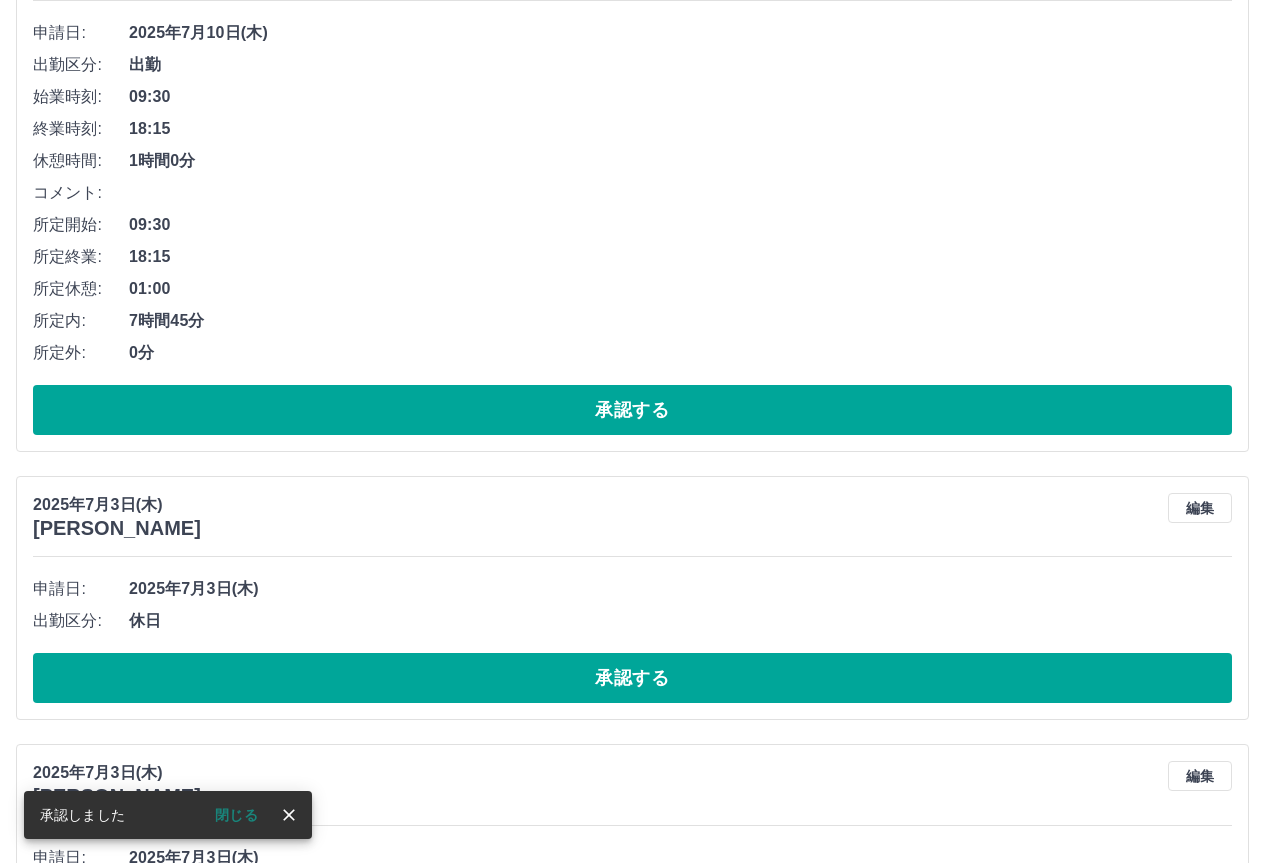 scroll, scrollTop: 3454, scrollLeft: 0, axis: vertical 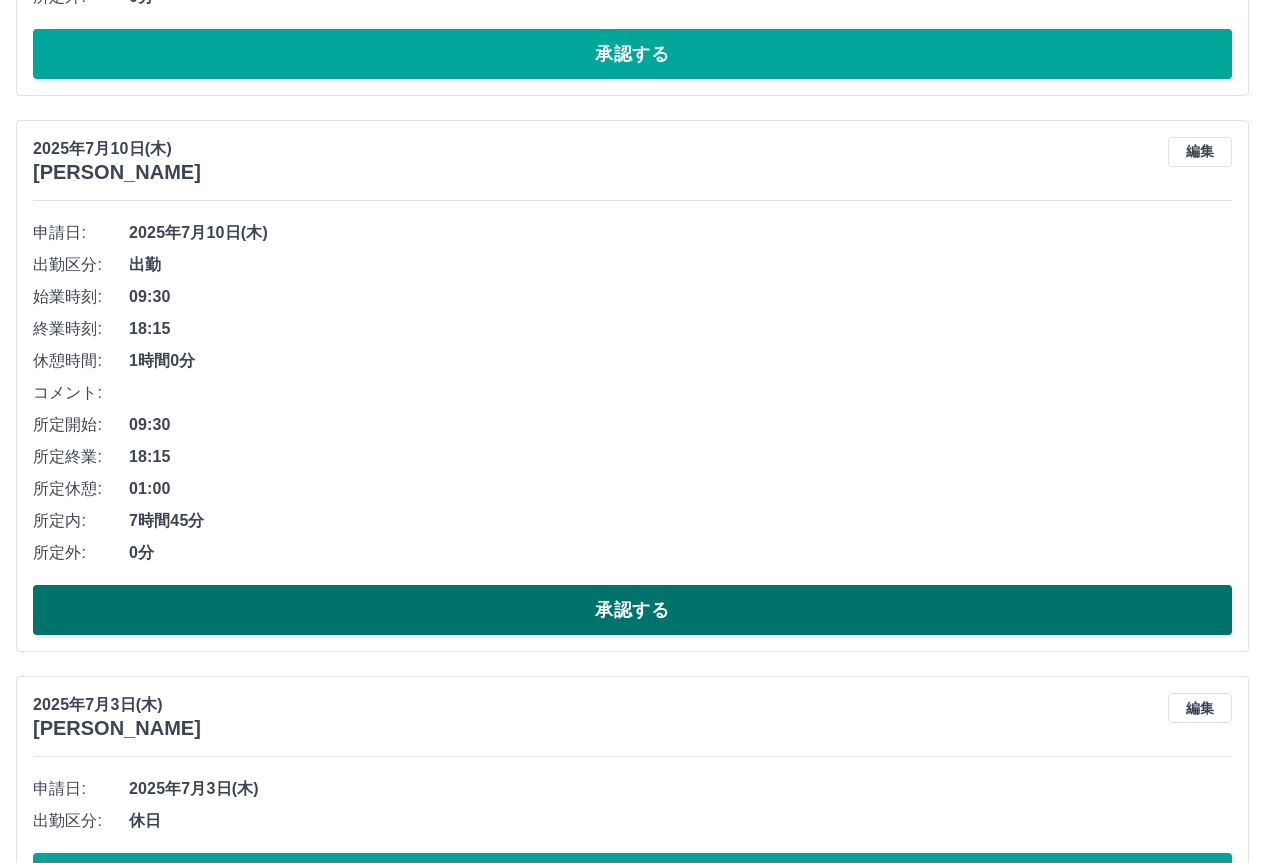 click on "承認する" at bounding box center [632, 610] 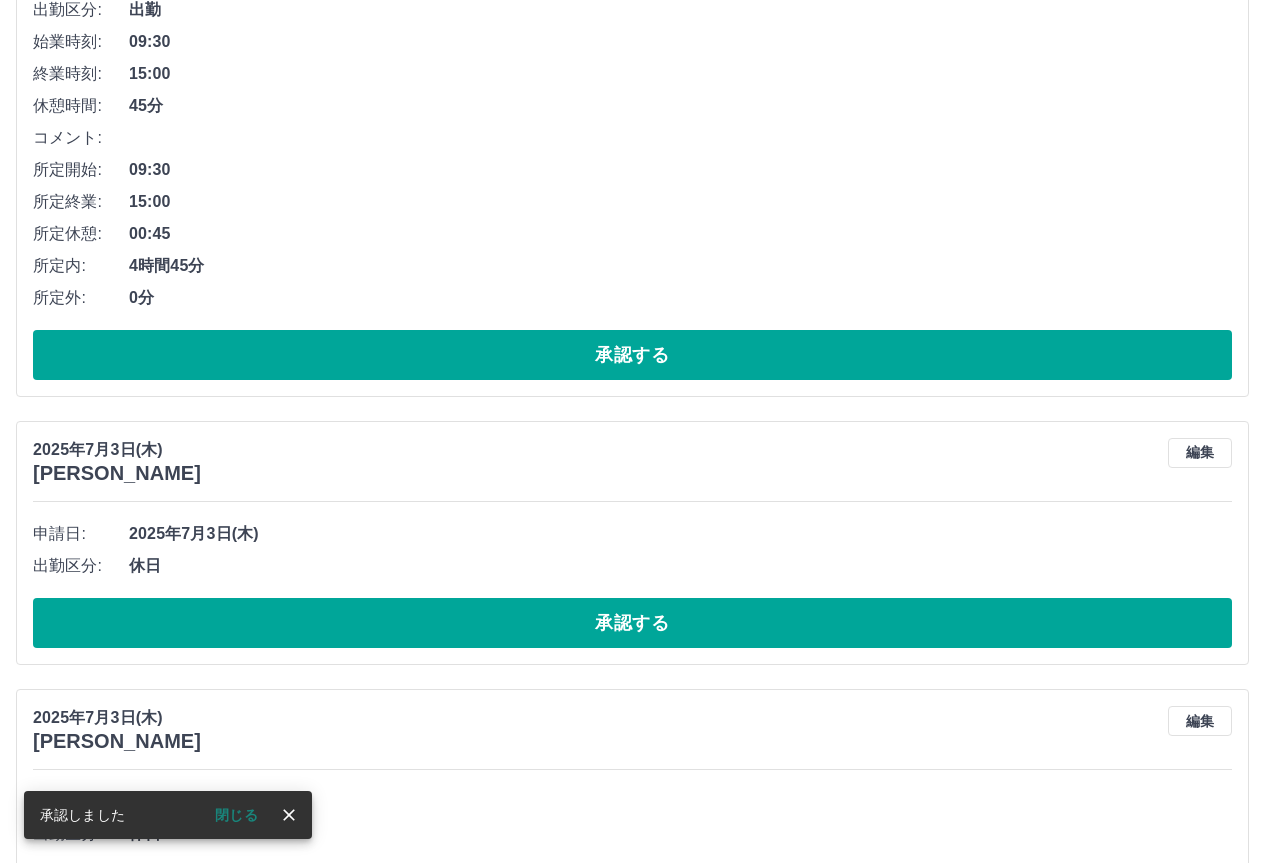 scroll, scrollTop: 2854, scrollLeft: 0, axis: vertical 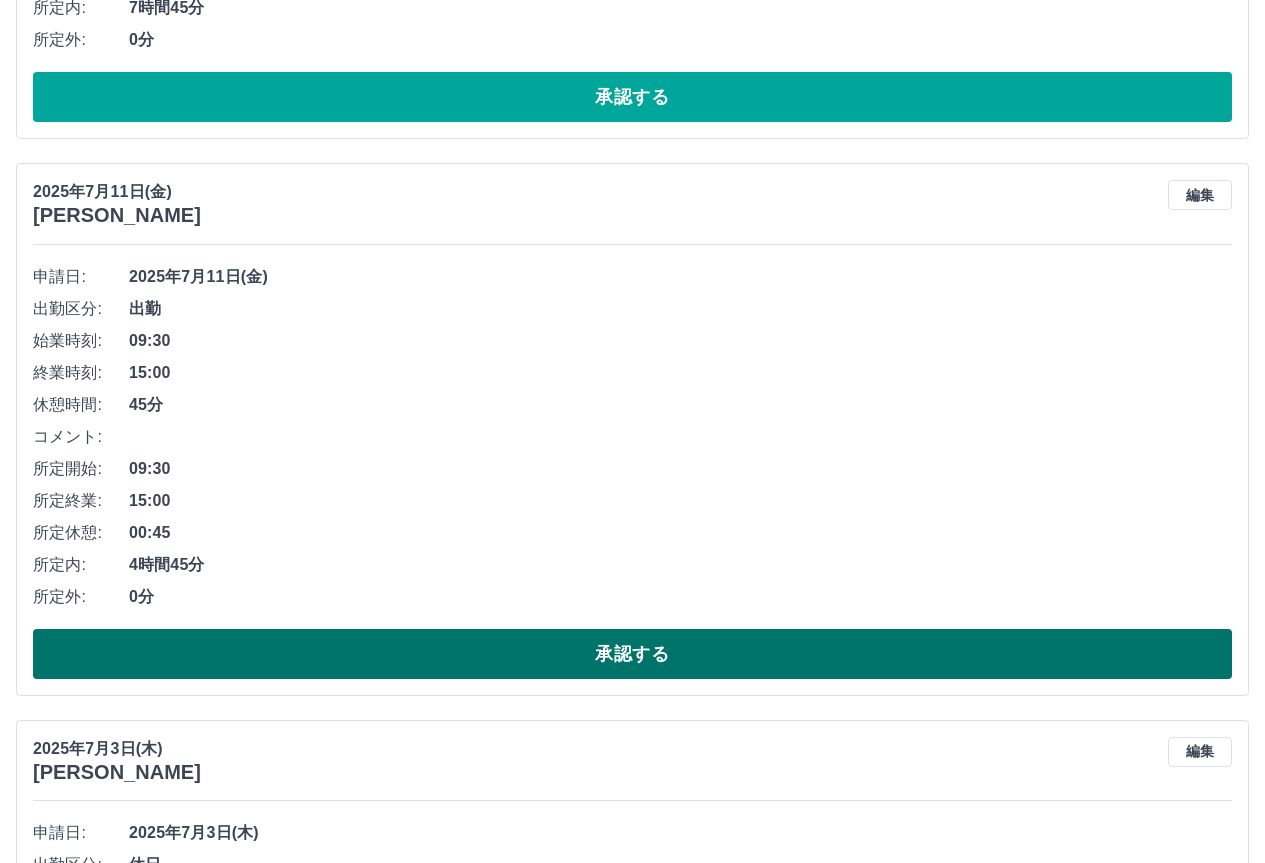 click on "承認する" at bounding box center [632, 654] 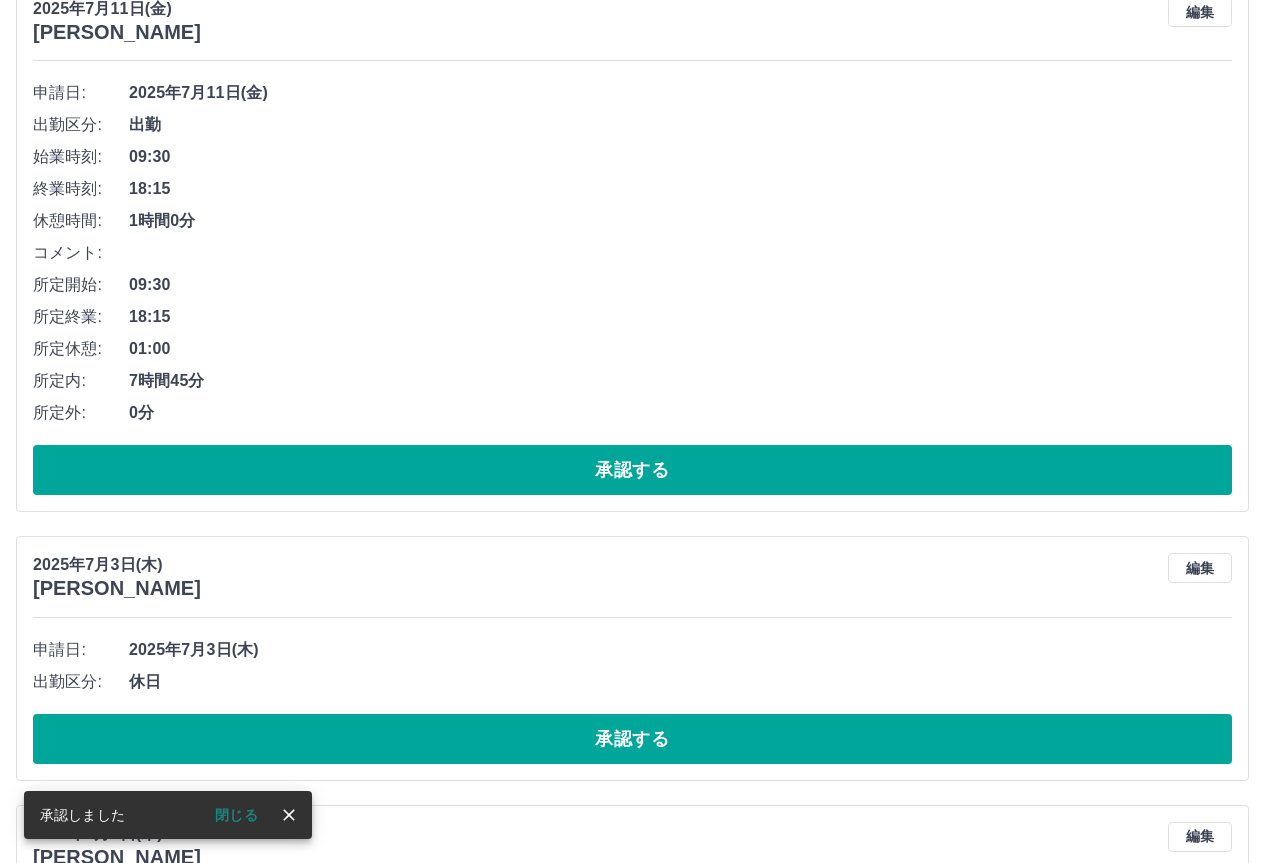 scroll, scrollTop: 2454, scrollLeft: 0, axis: vertical 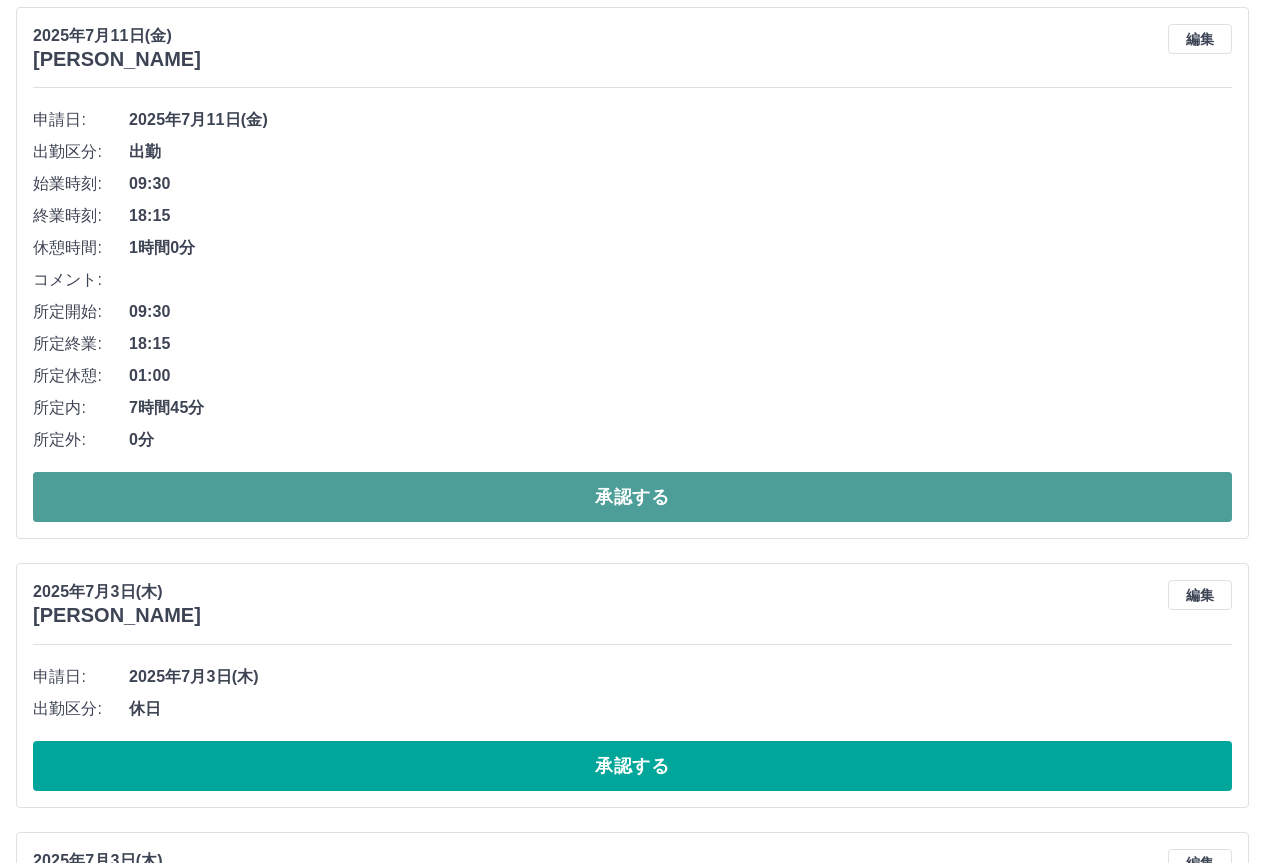 click on "承認する" at bounding box center [632, 497] 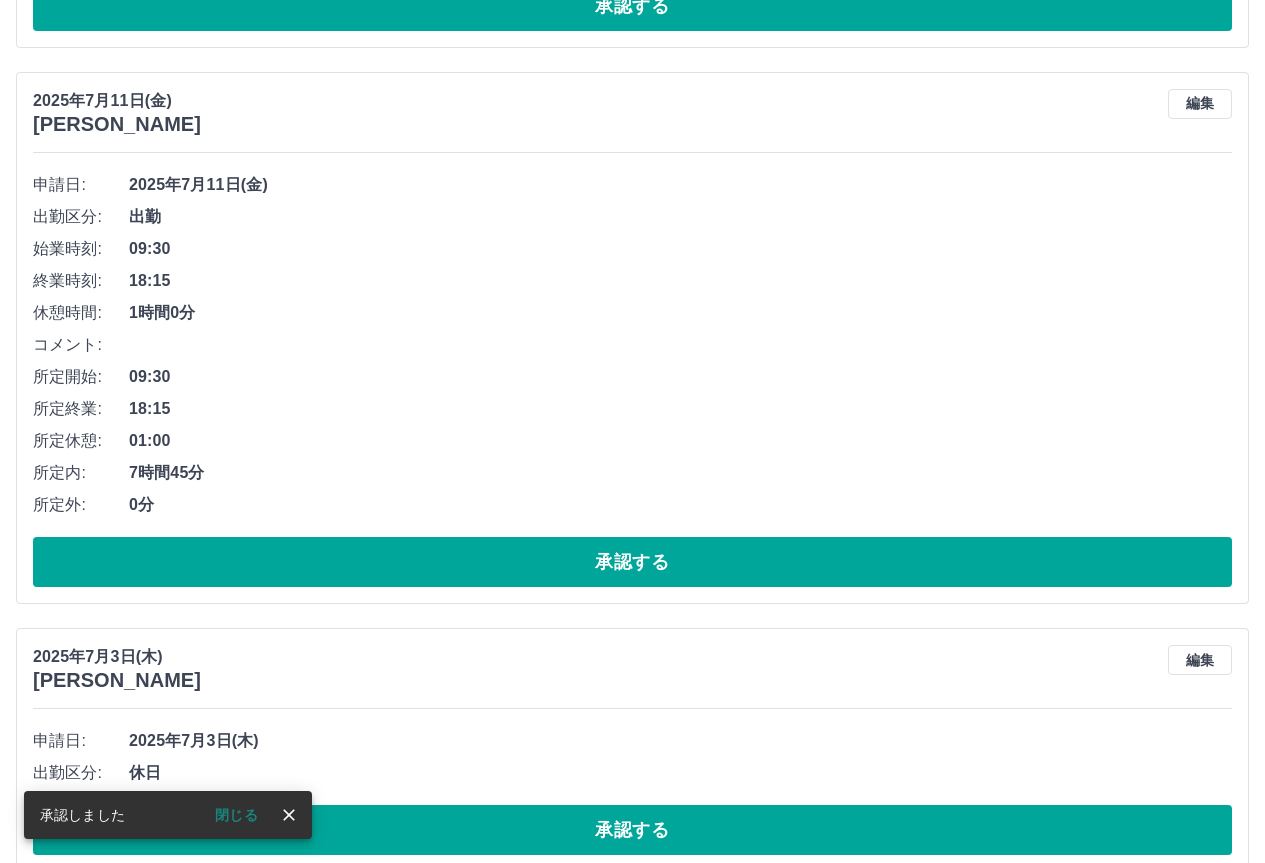 scroll, scrollTop: 1798, scrollLeft: 0, axis: vertical 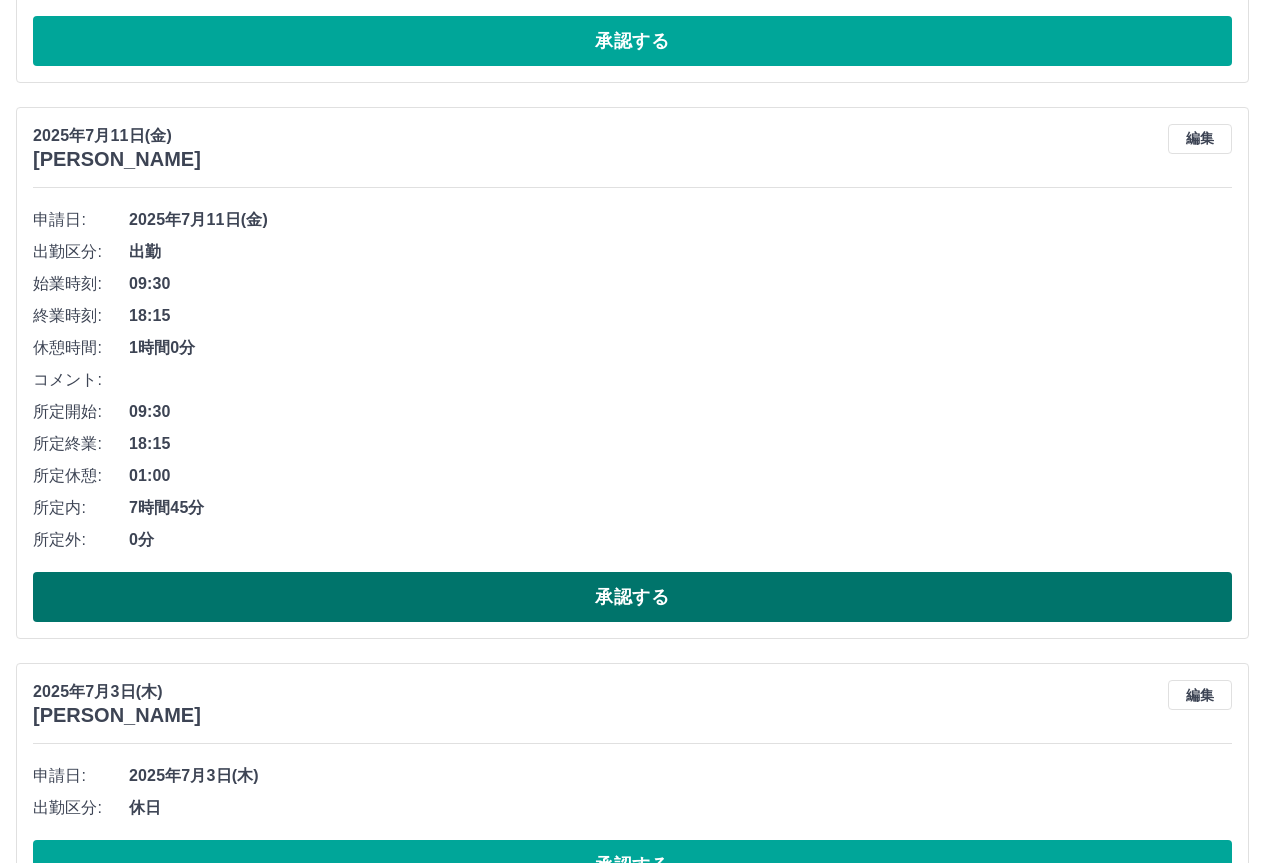 click on "承認する" at bounding box center (632, 597) 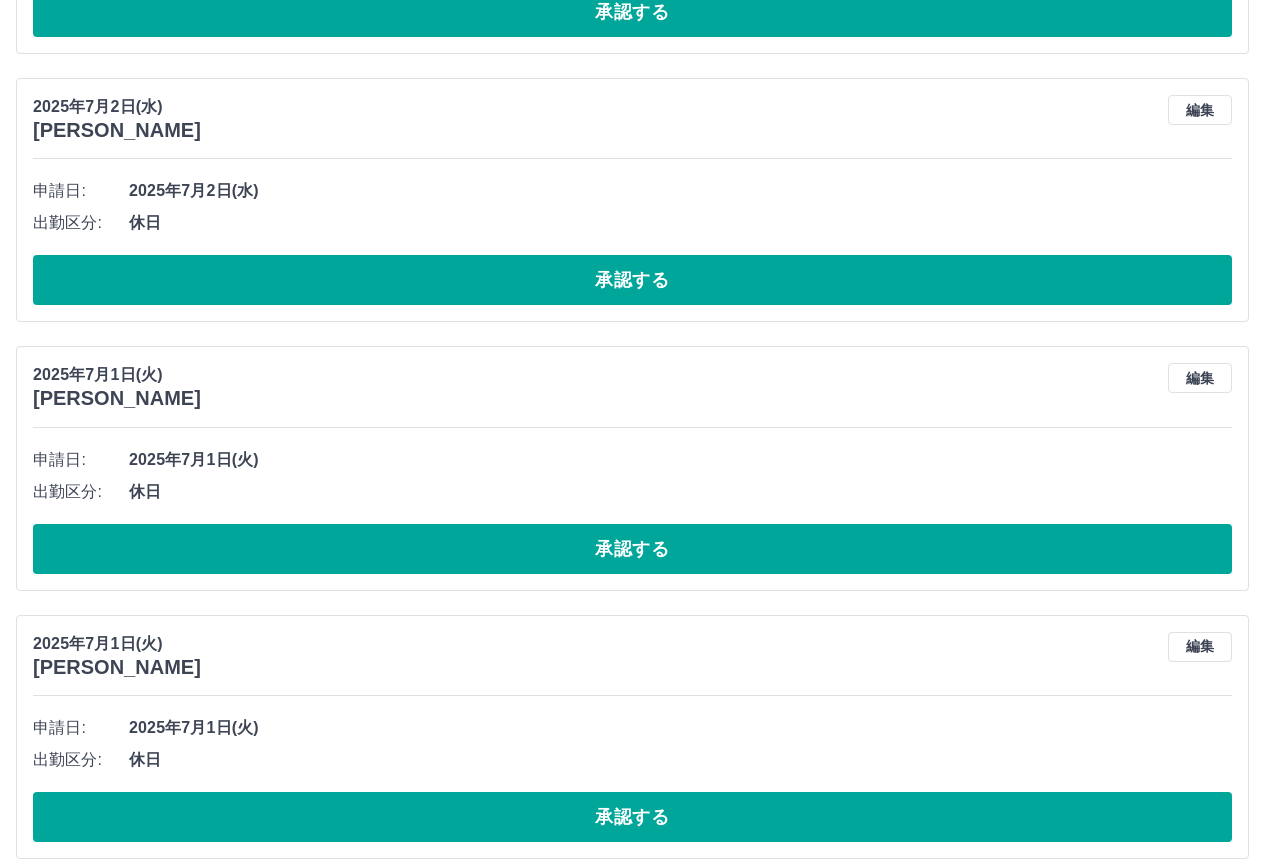 scroll, scrollTop: 2922, scrollLeft: 0, axis: vertical 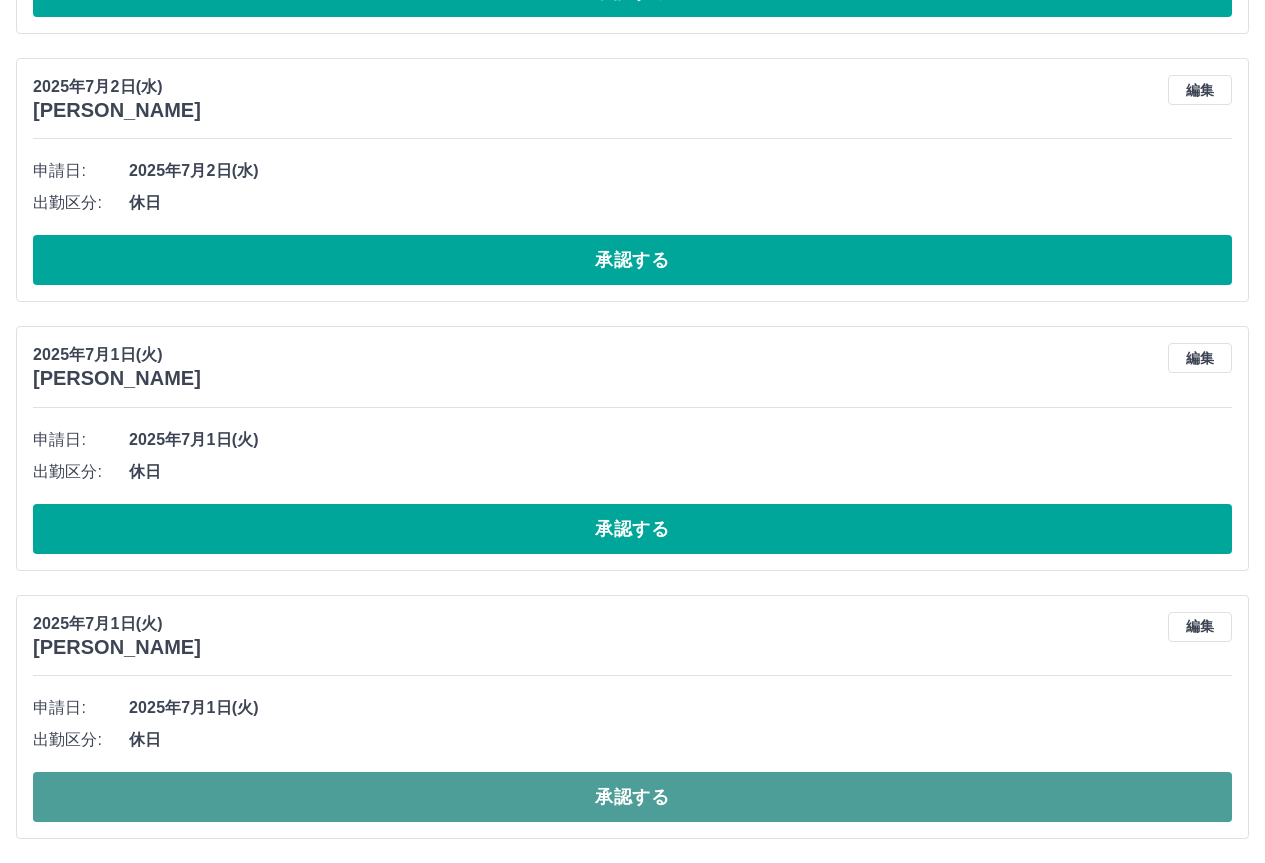 click on "承認する" at bounding box center (632, 797) 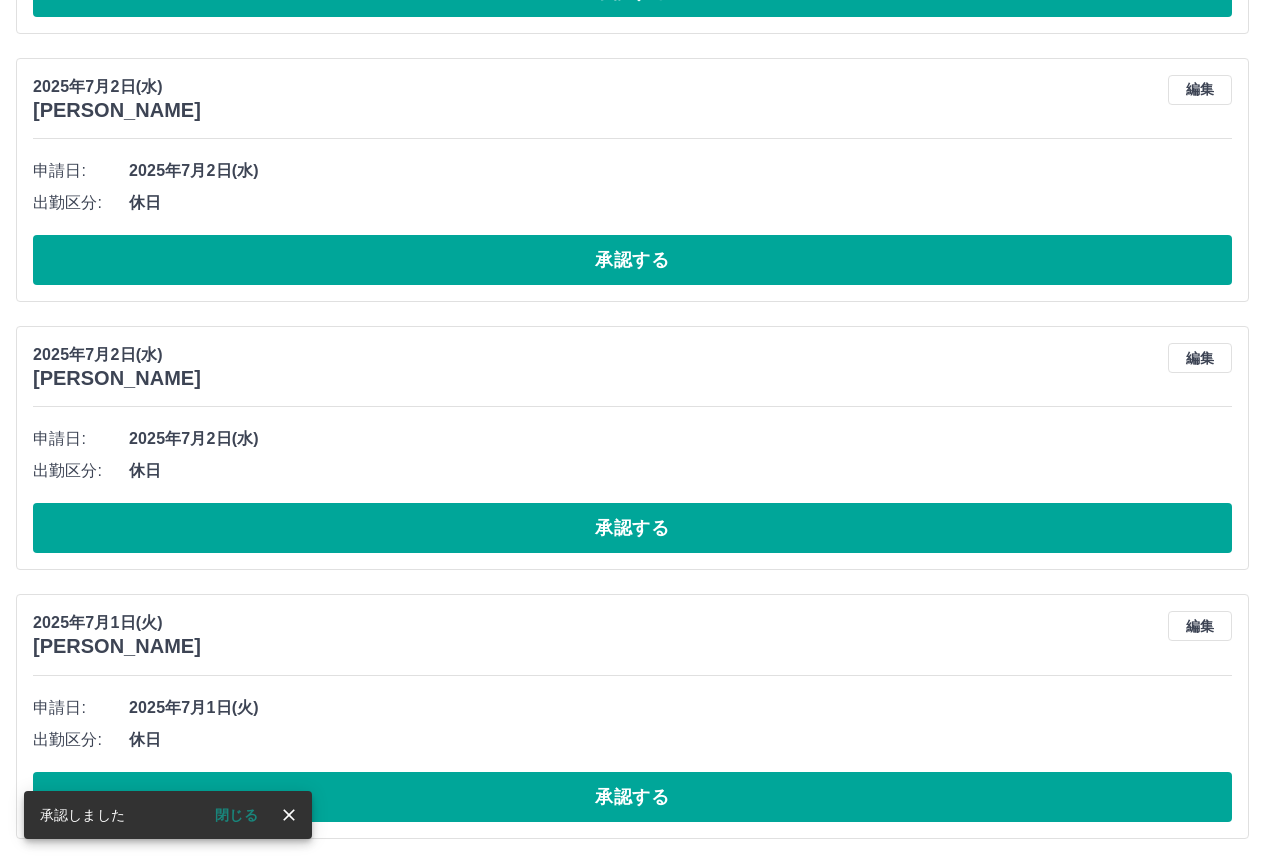 scroll, scrollTop: 2654, scrollLeft: 0, axis: vertical 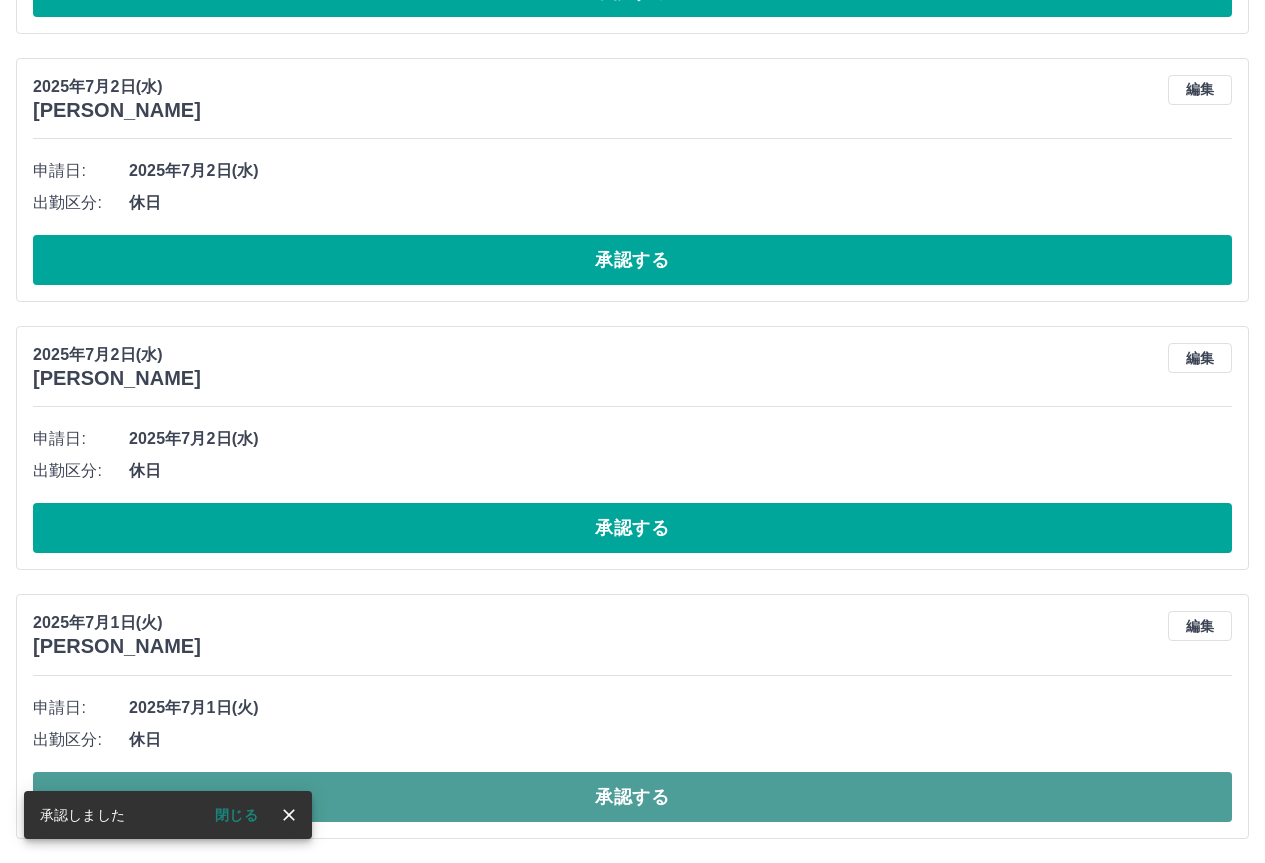 click on "承認する" at bounding box center (632, 797) 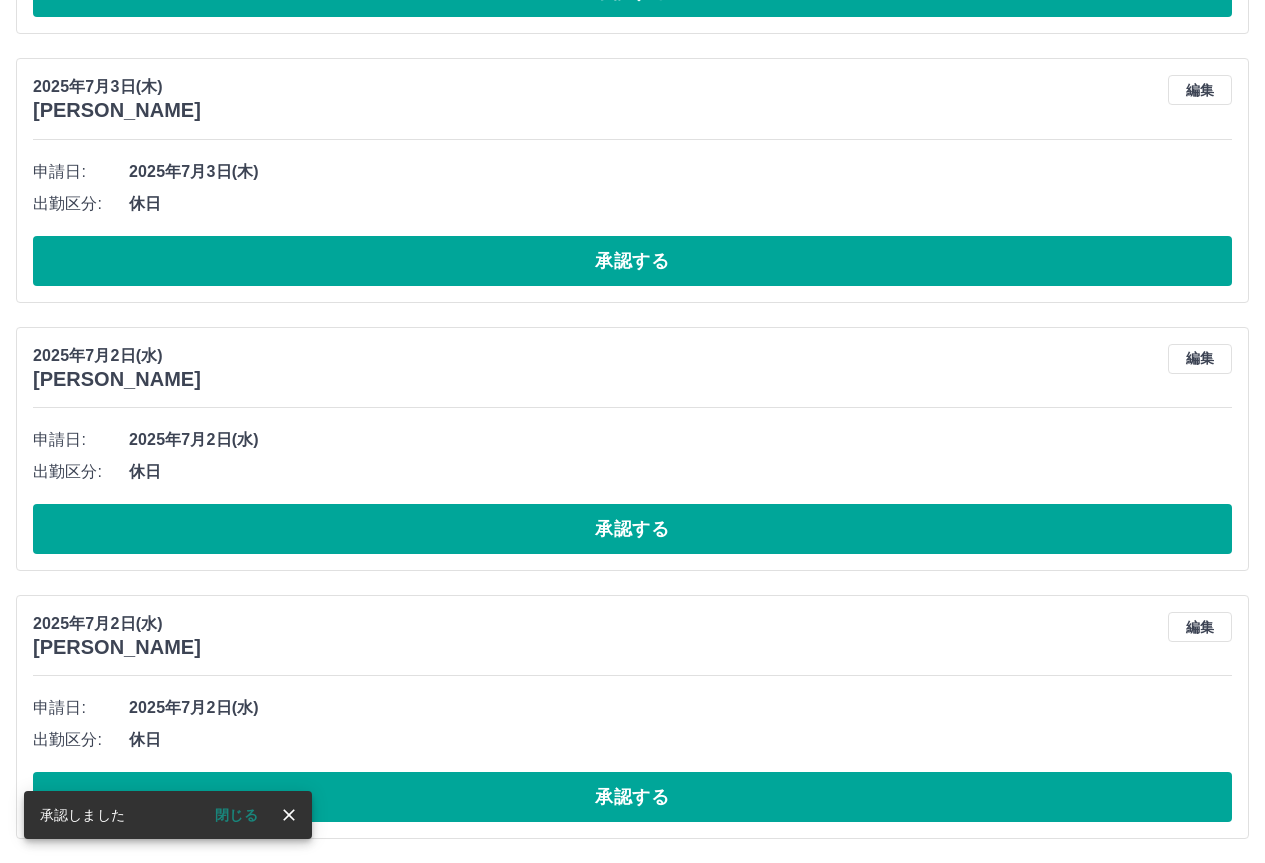 scroll, scrollTop: 2385, scrollLeft: 0, axis: vertical 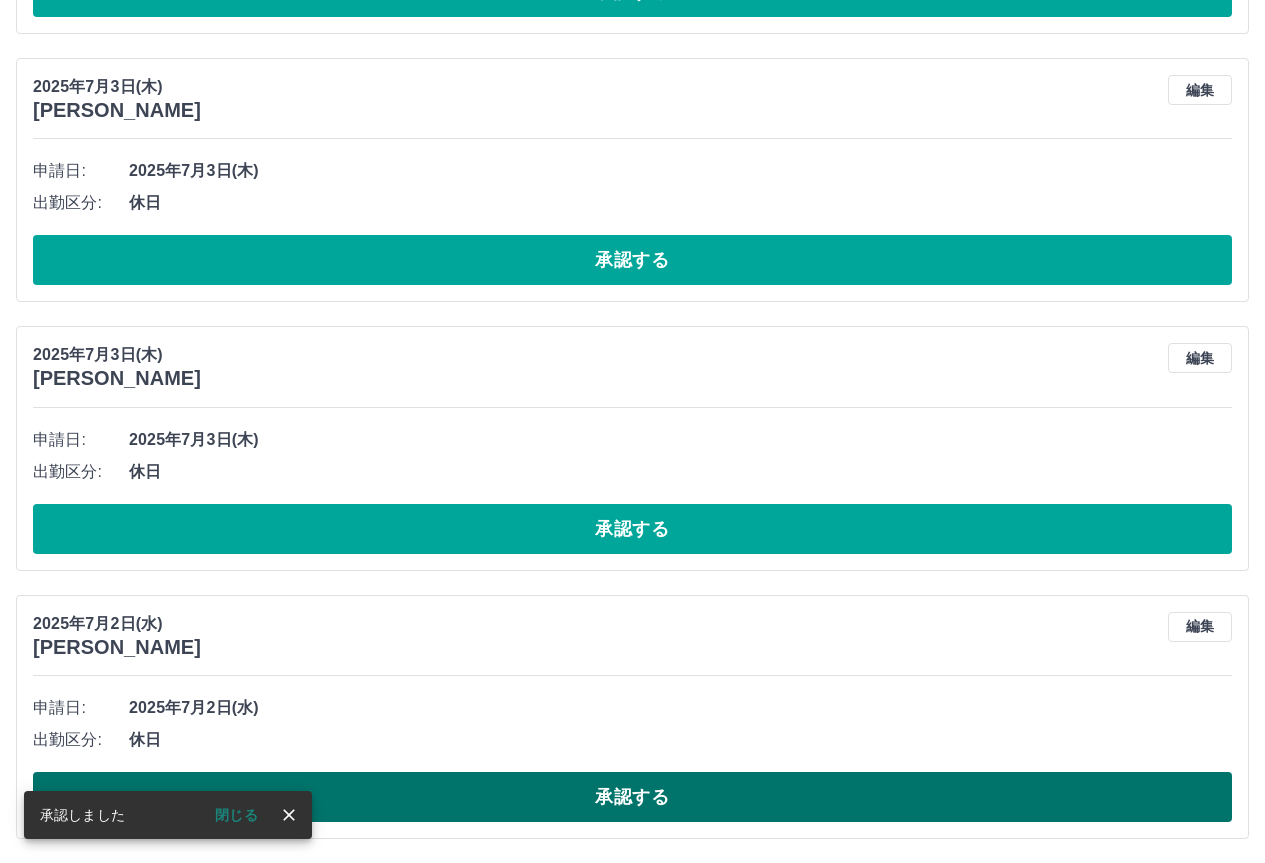 click on "承認する" at bounding box center (632, 797) 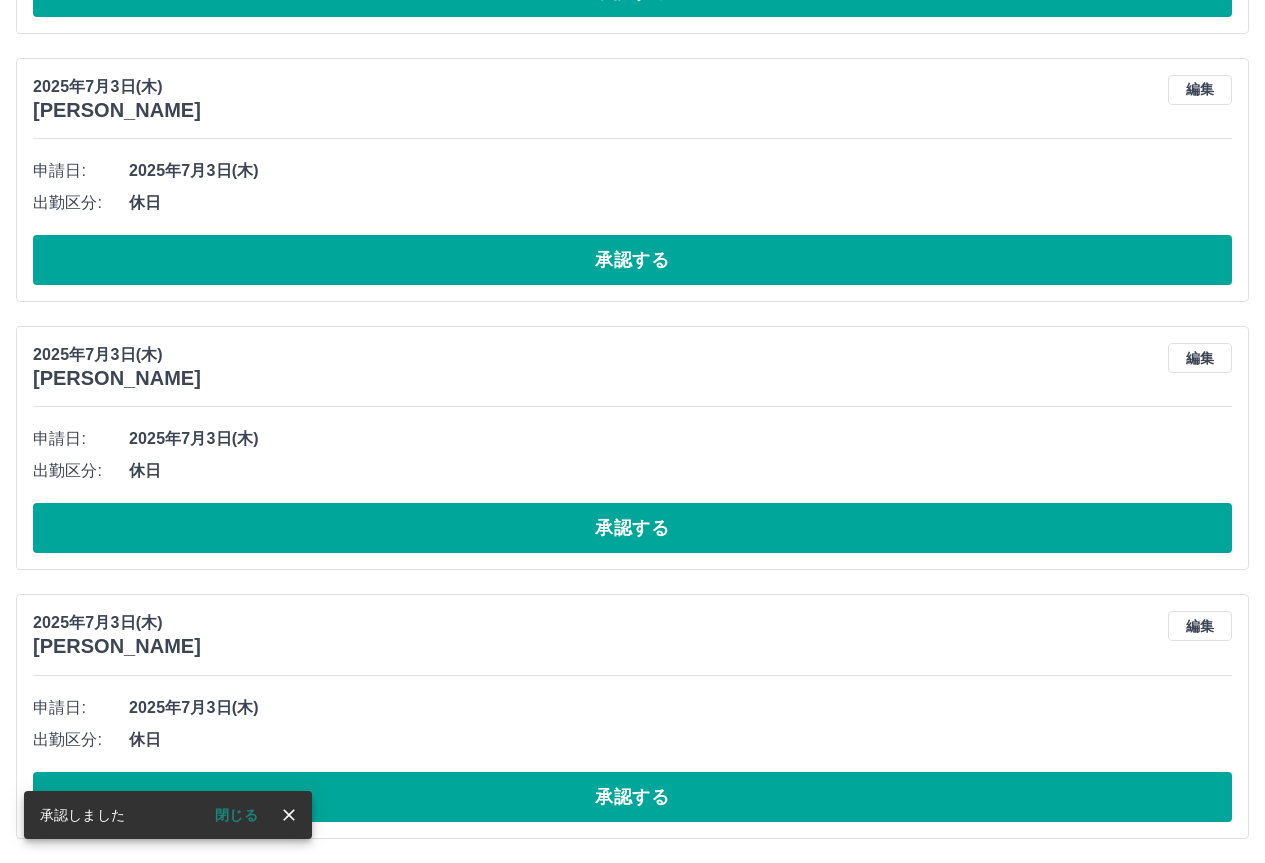 scroll, scrollTop: 1849, scrollLeft: 0, axis: vertical 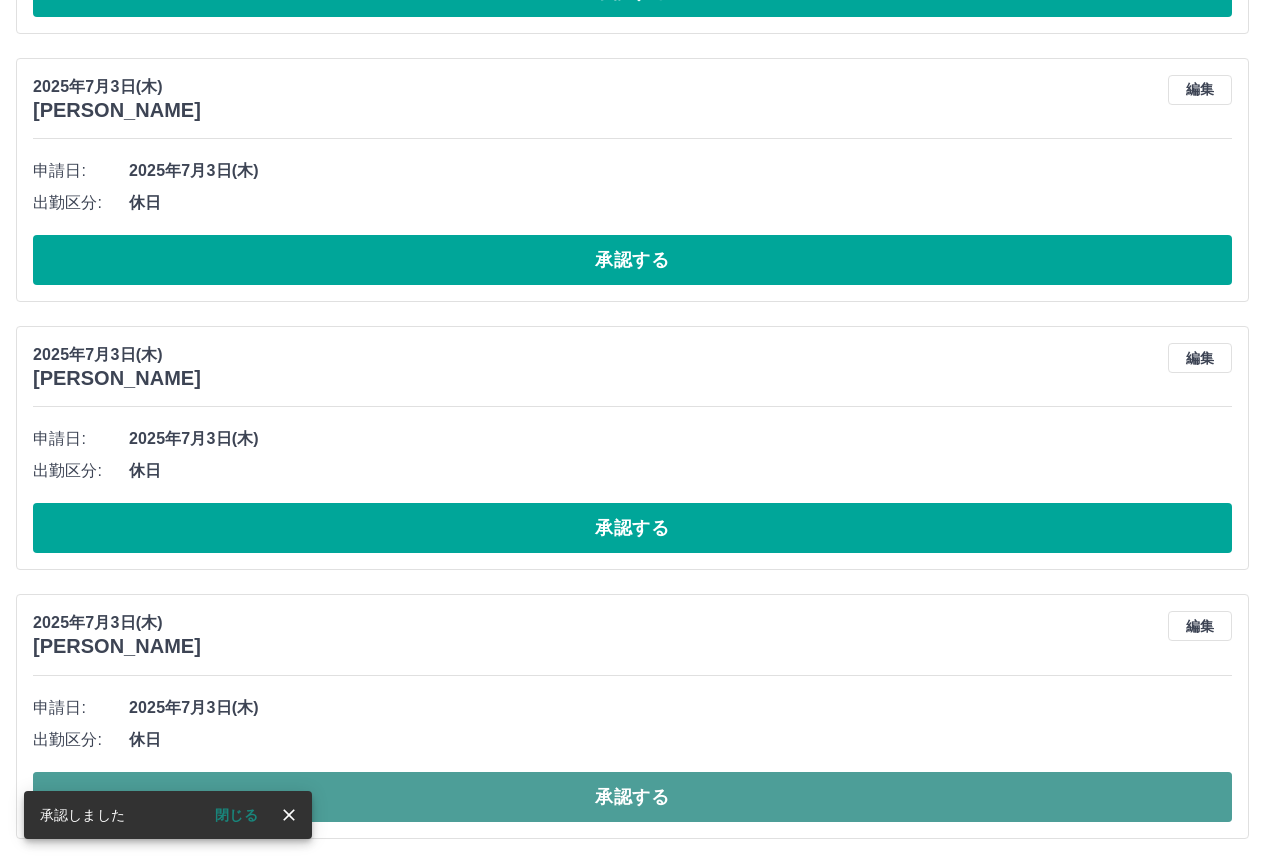 click on "承認する" at bounding box center [632, 797] 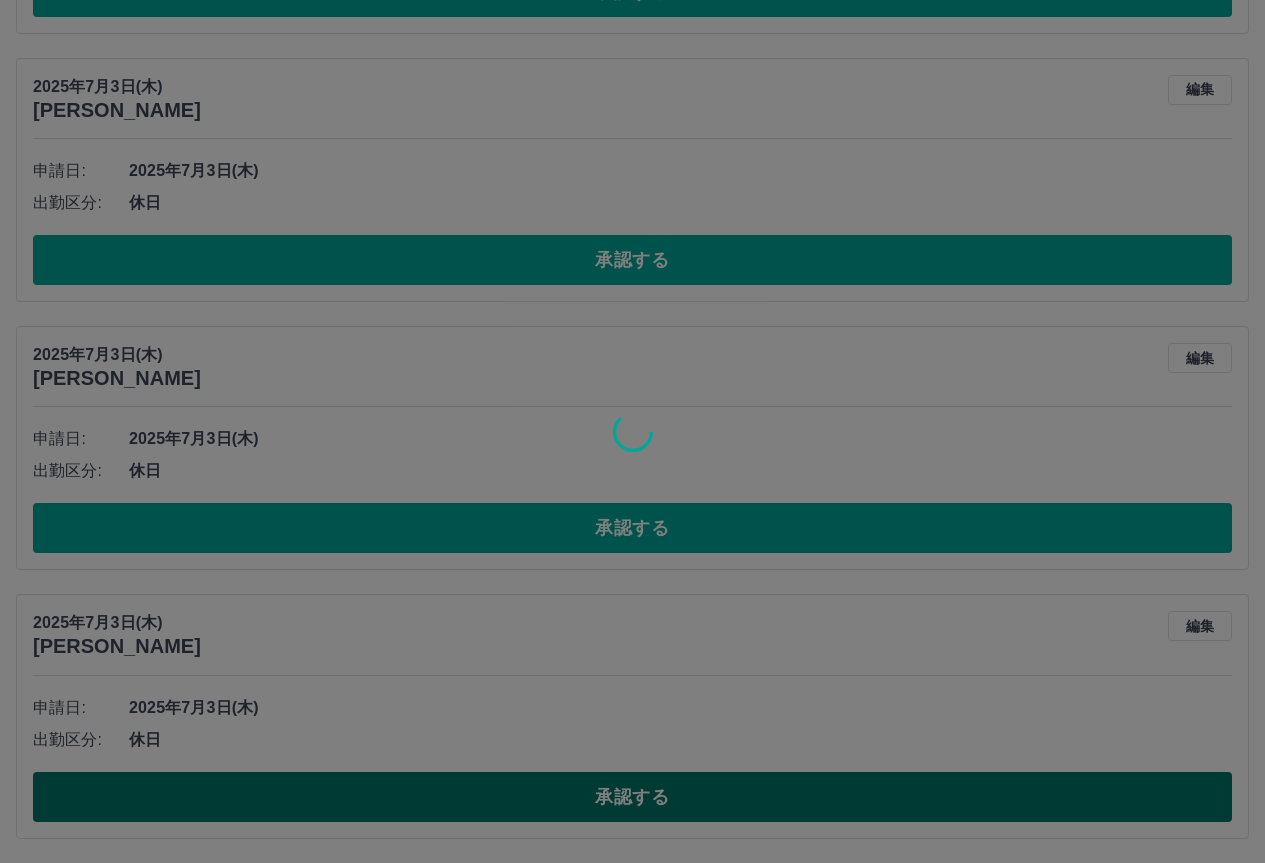 scroll, scrollTop: 1580, scrollLeft: 0, axis: vertical 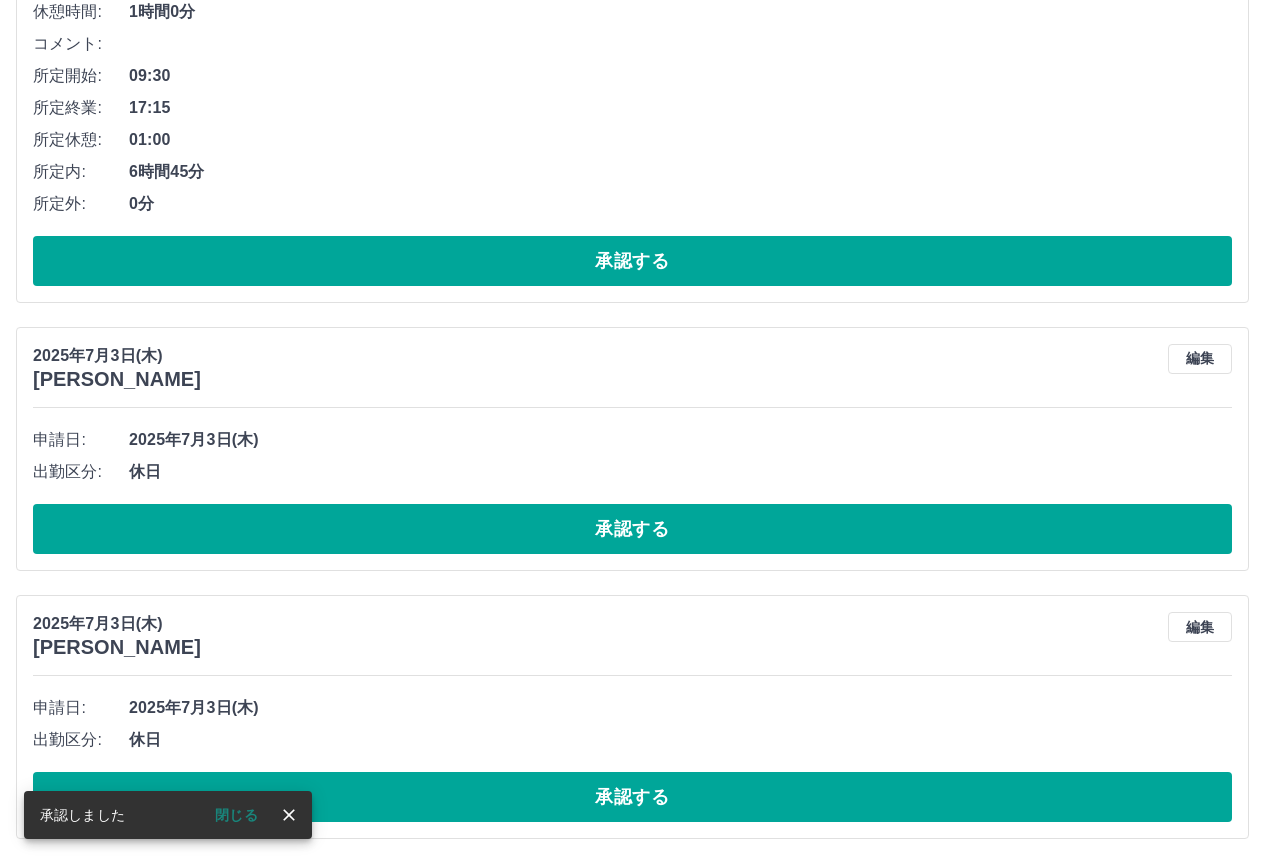 click on "承認する" at bounding box center (632, 797) 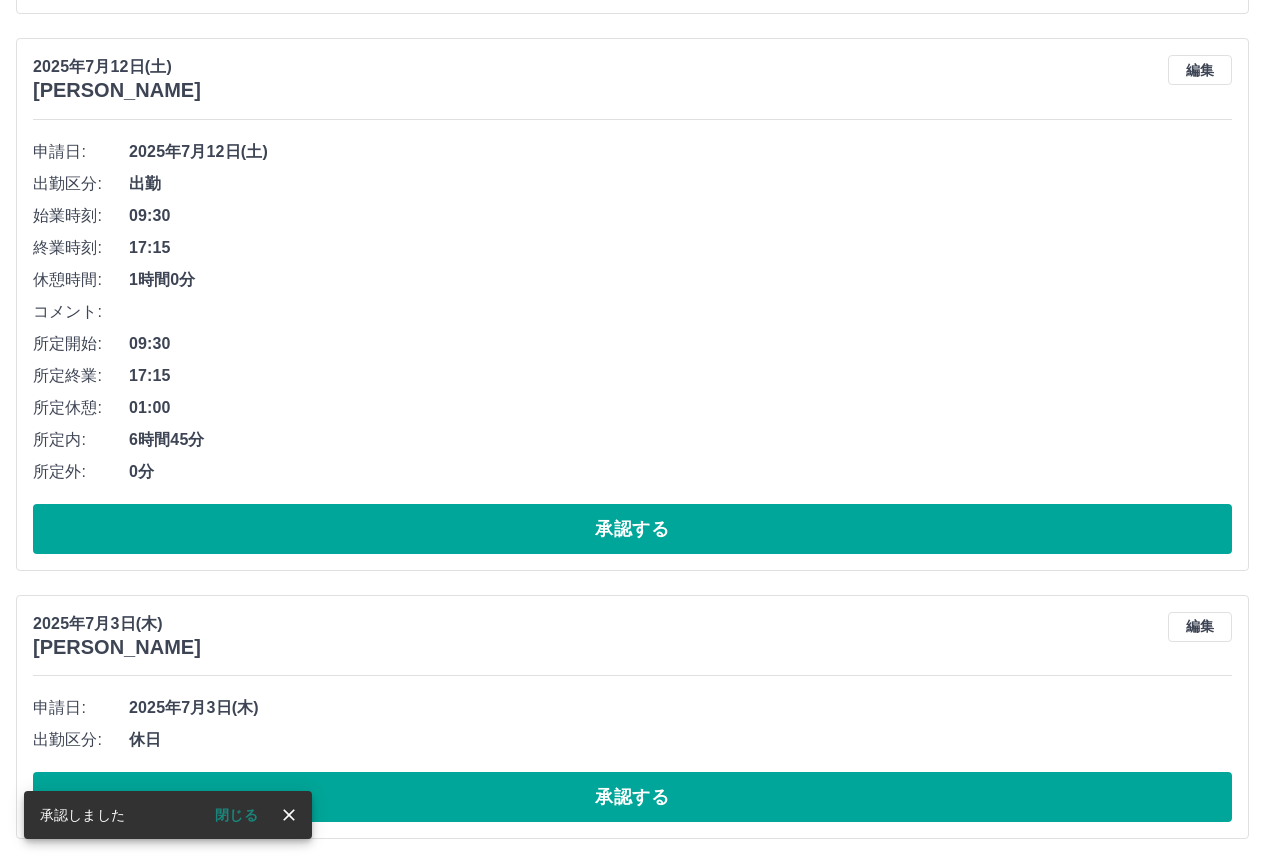 scroll, scrollTop: 1312, scrollLeft: 0, axis: vertical 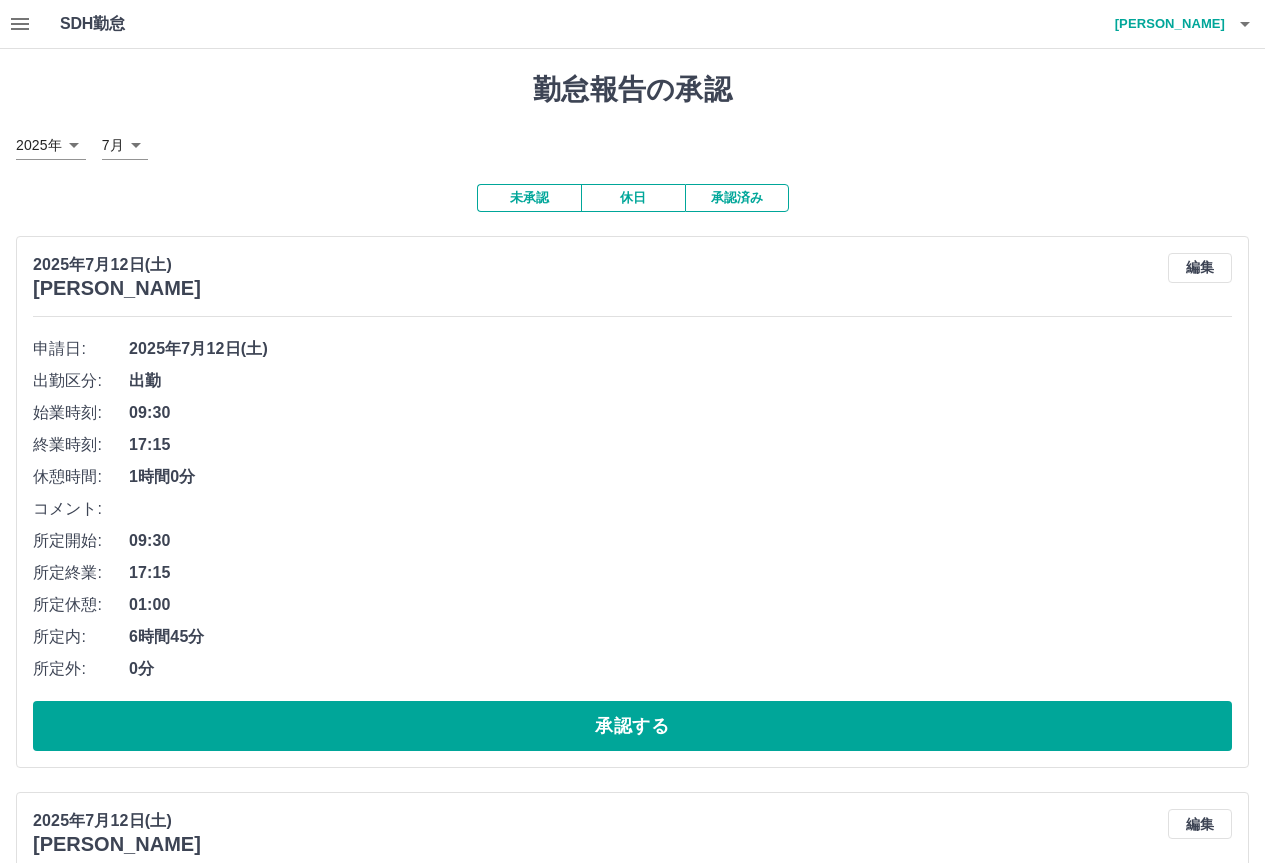 click on "未承認" at bounding box center (529, 198) 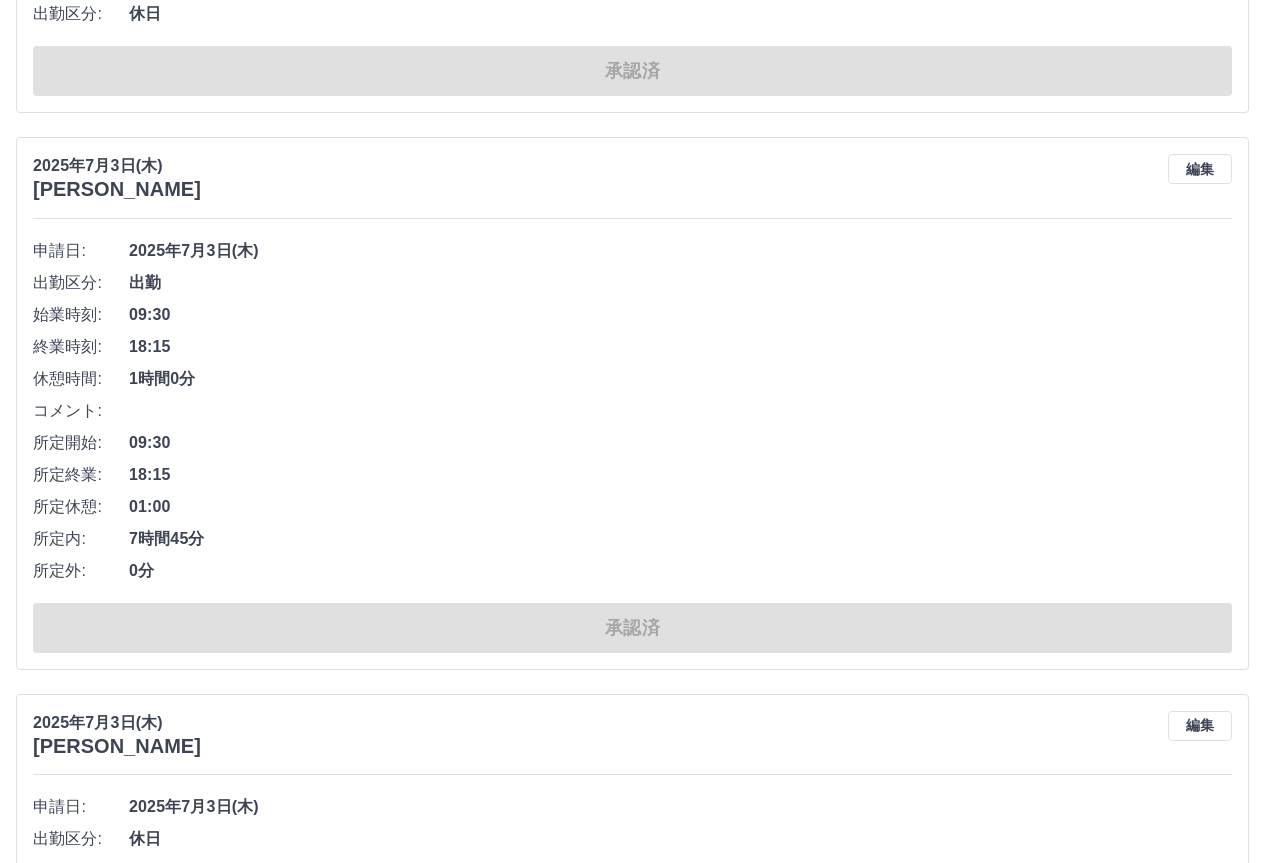 scroll, scrollTop: 12781, scrollLeft: 0, axis: vertical 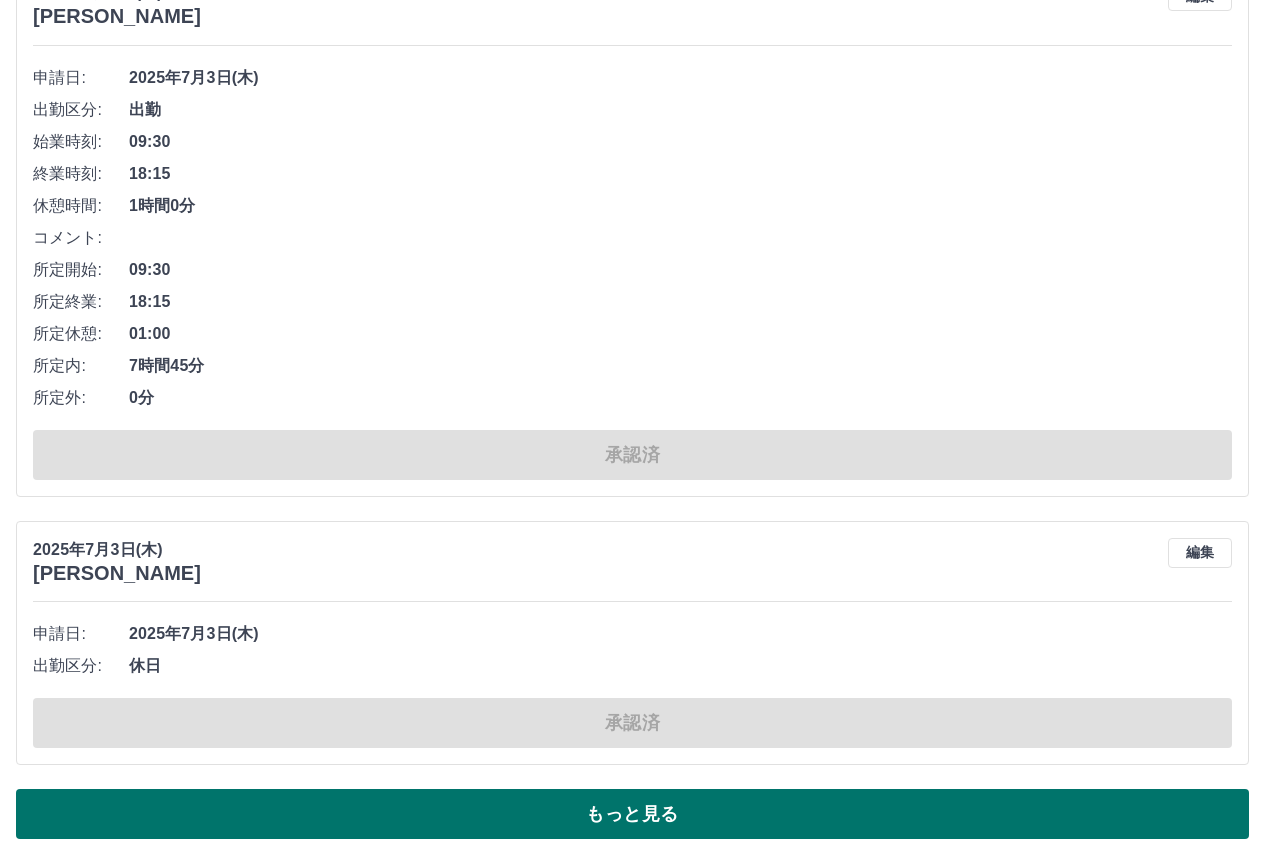 click on "もっと見る" at bounding box center [632, 814] 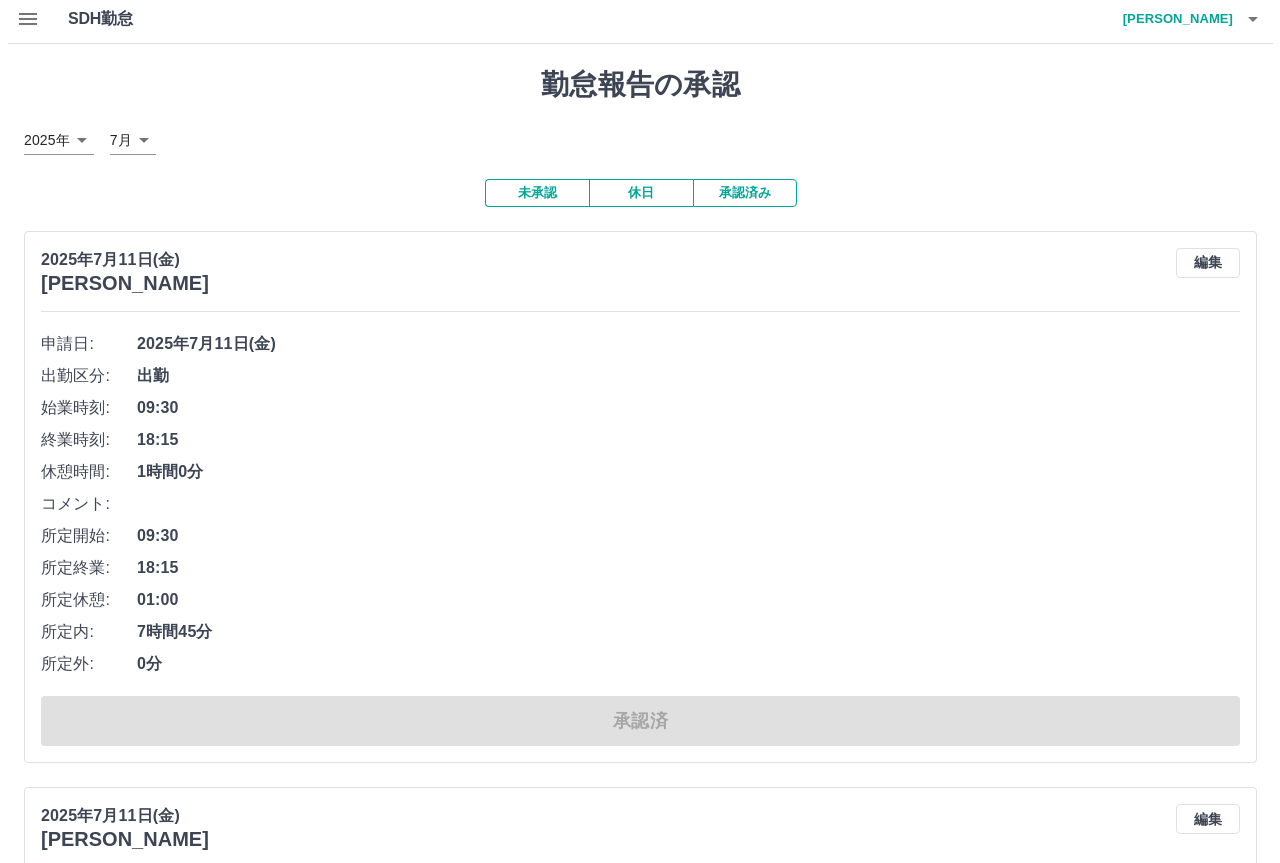 scroll, scrollTop: 0, scrollLeft: 0, axis: both 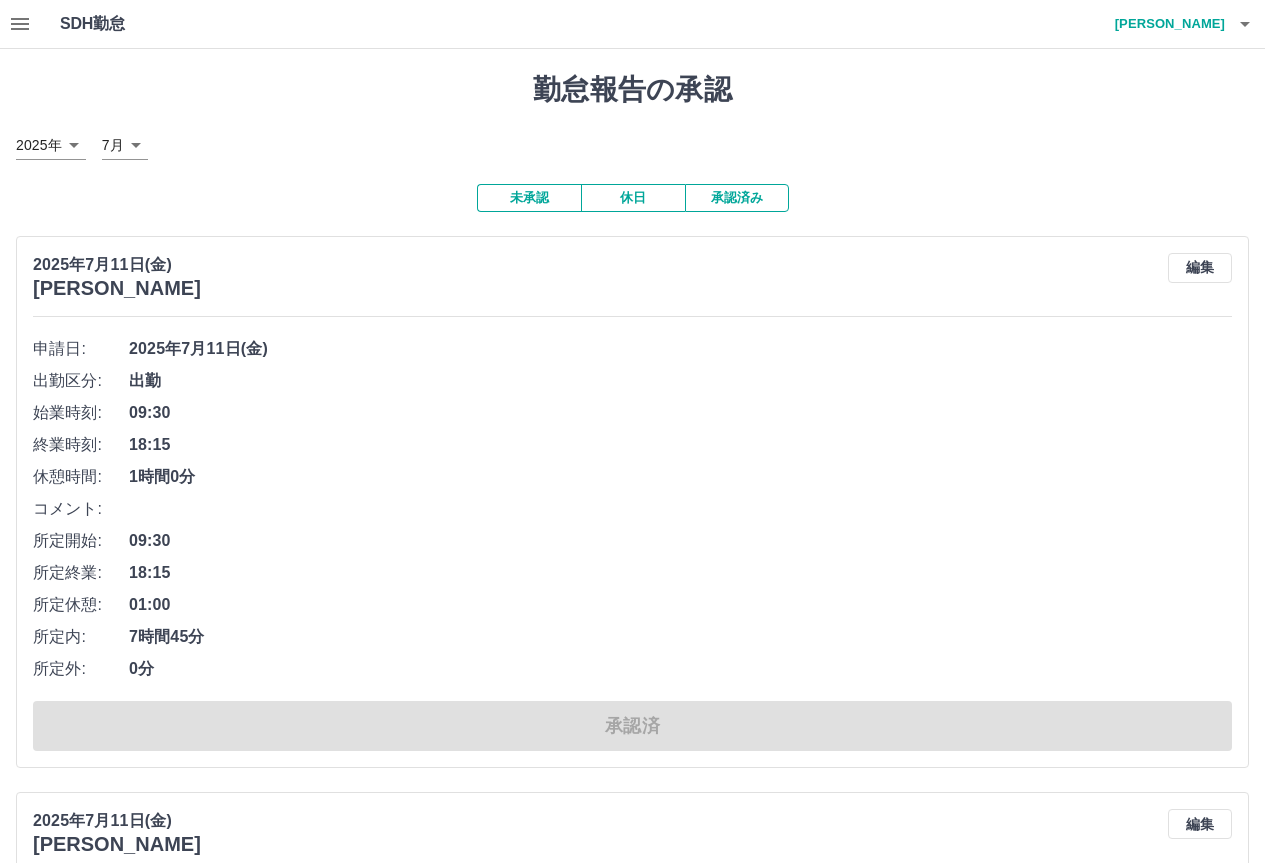 click 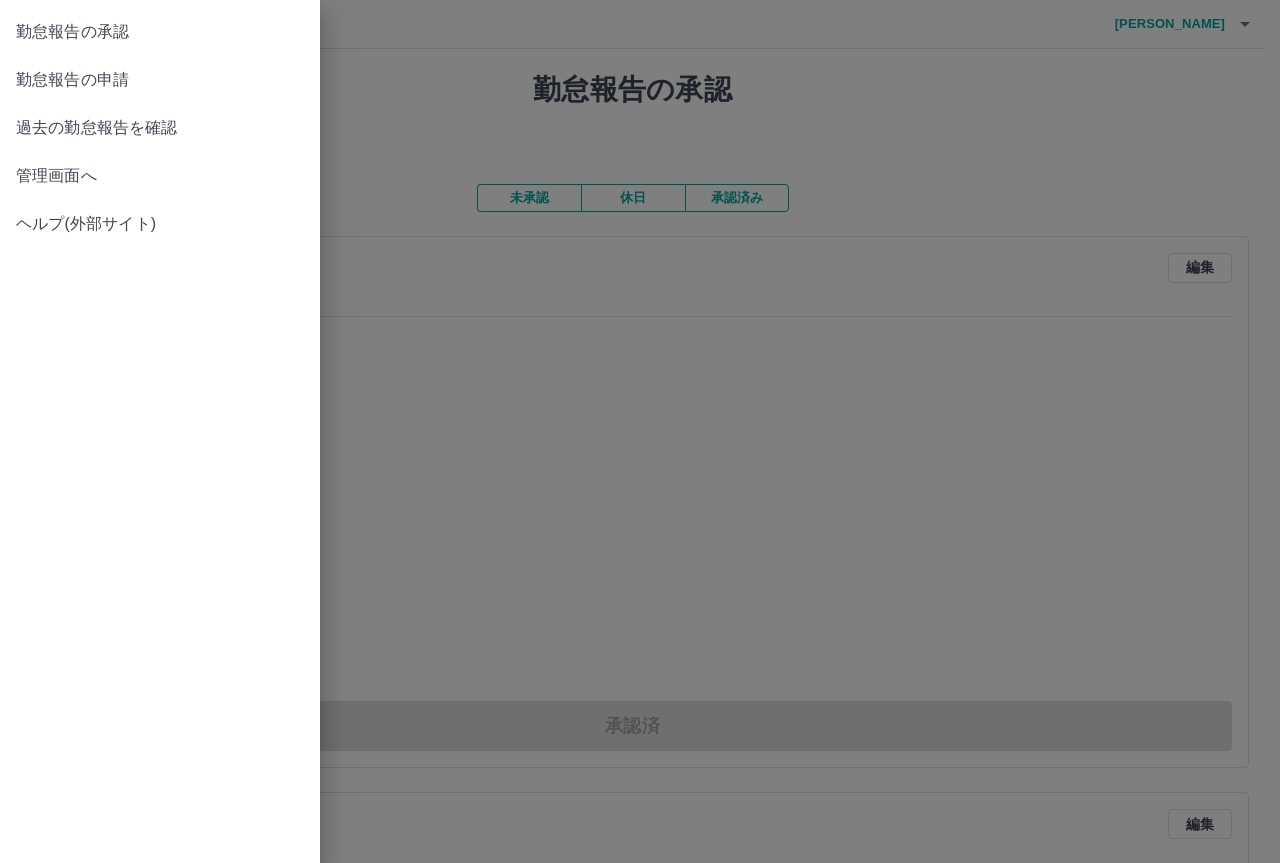 click at bounding box center [640, 431] 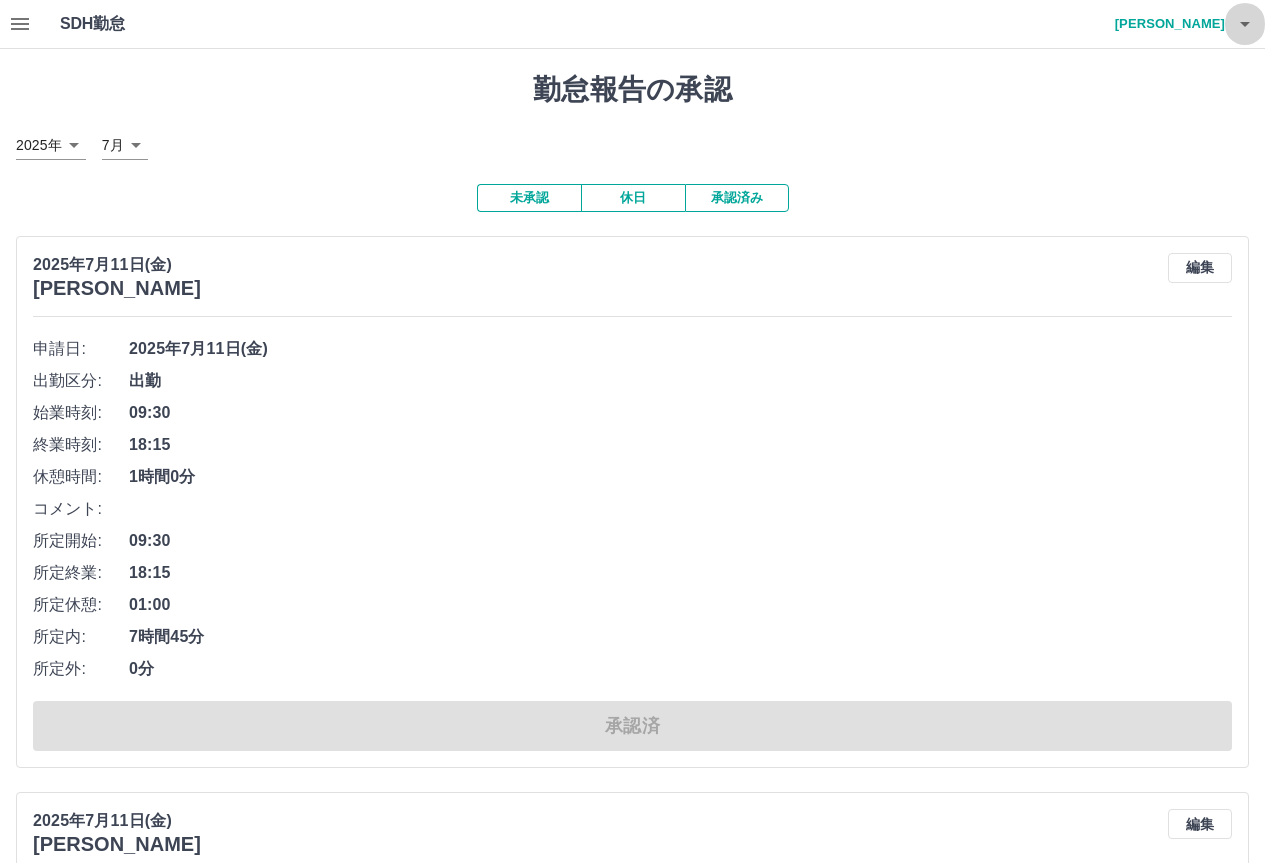 click 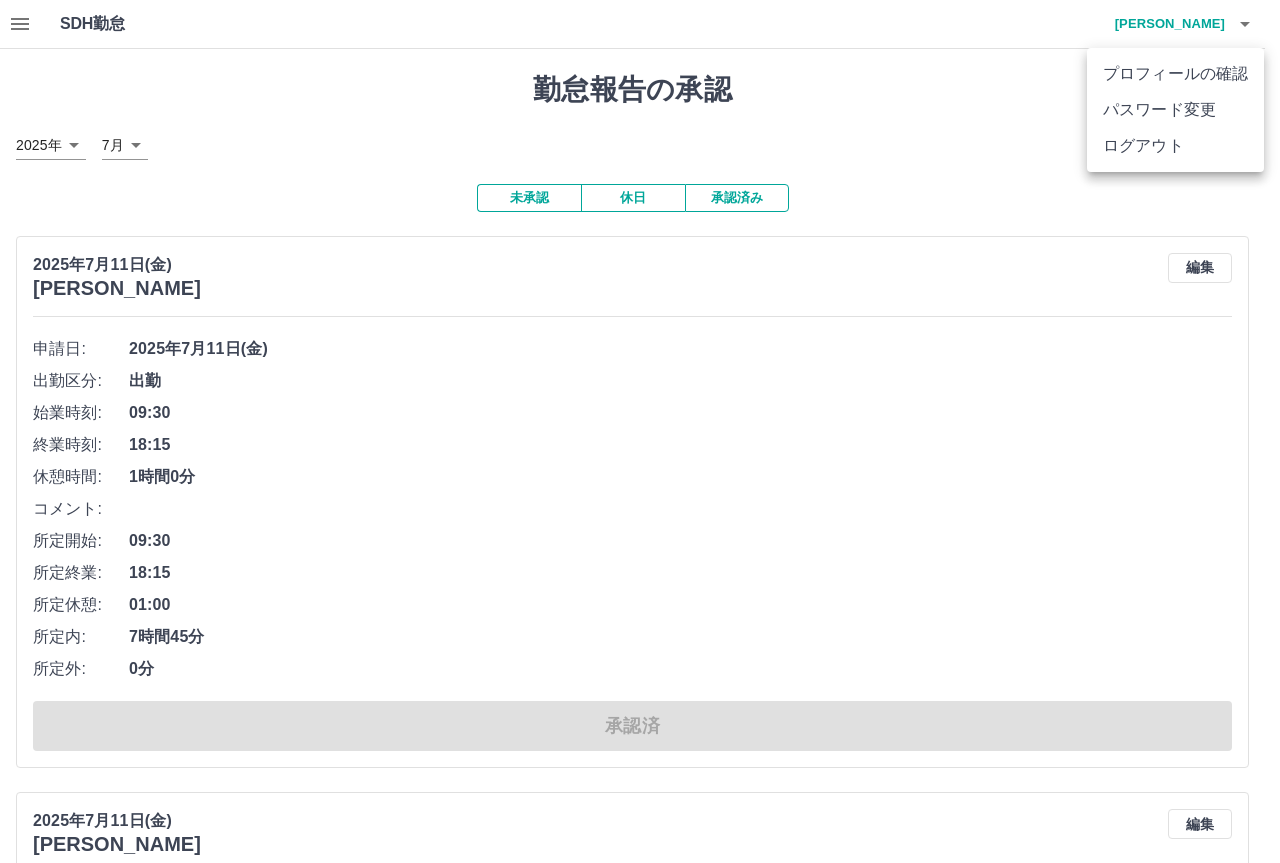 click on "ログアウト" at bounding box center (1175, 146) 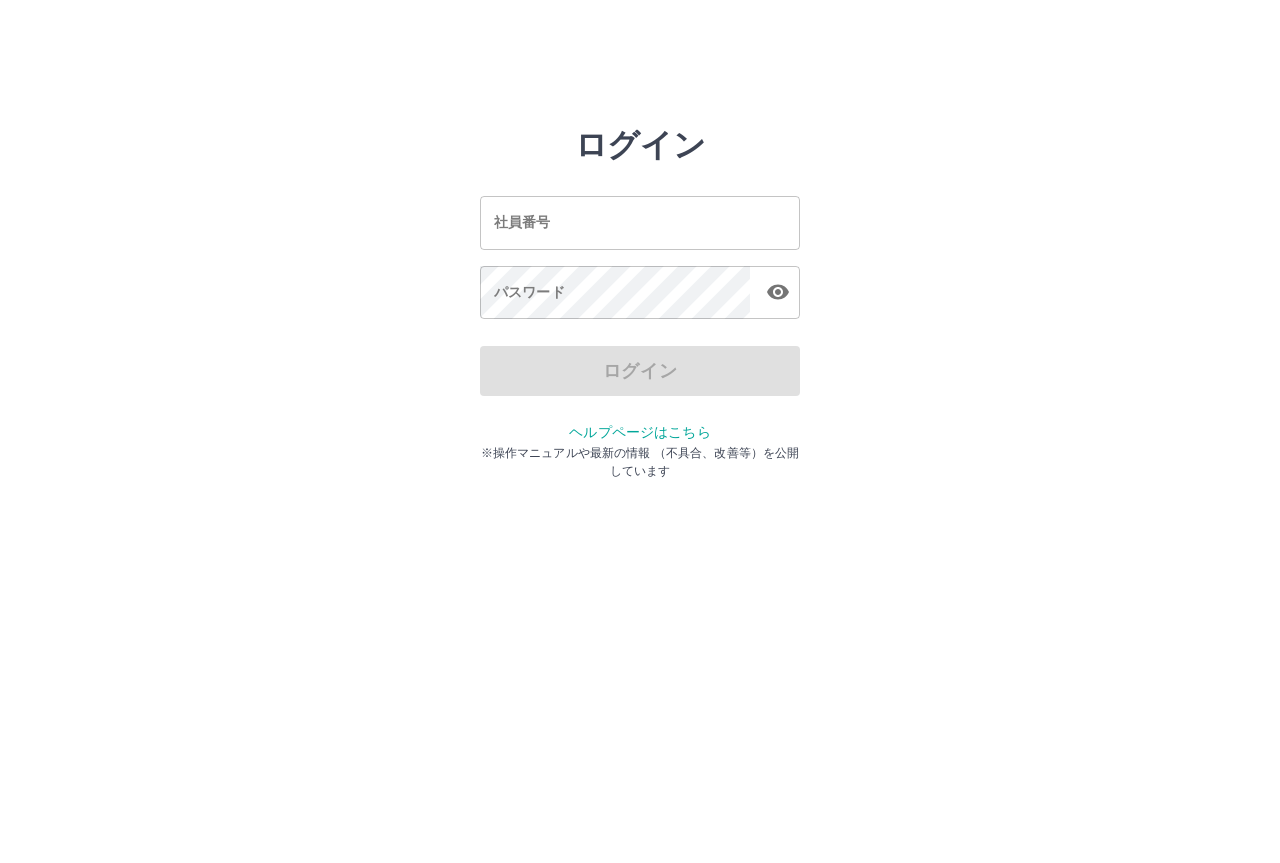 scroll, scrollTop: 0, scrollLeft: 0, axis: both 